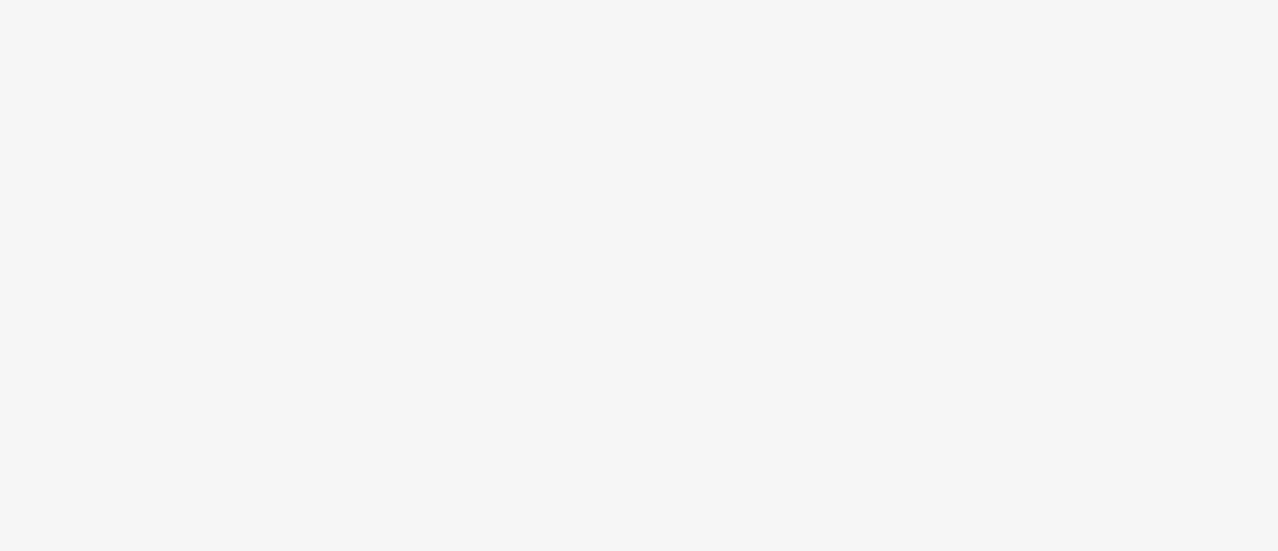 scroll, scrollTop: 0, scrollLeft: 0, axis: both 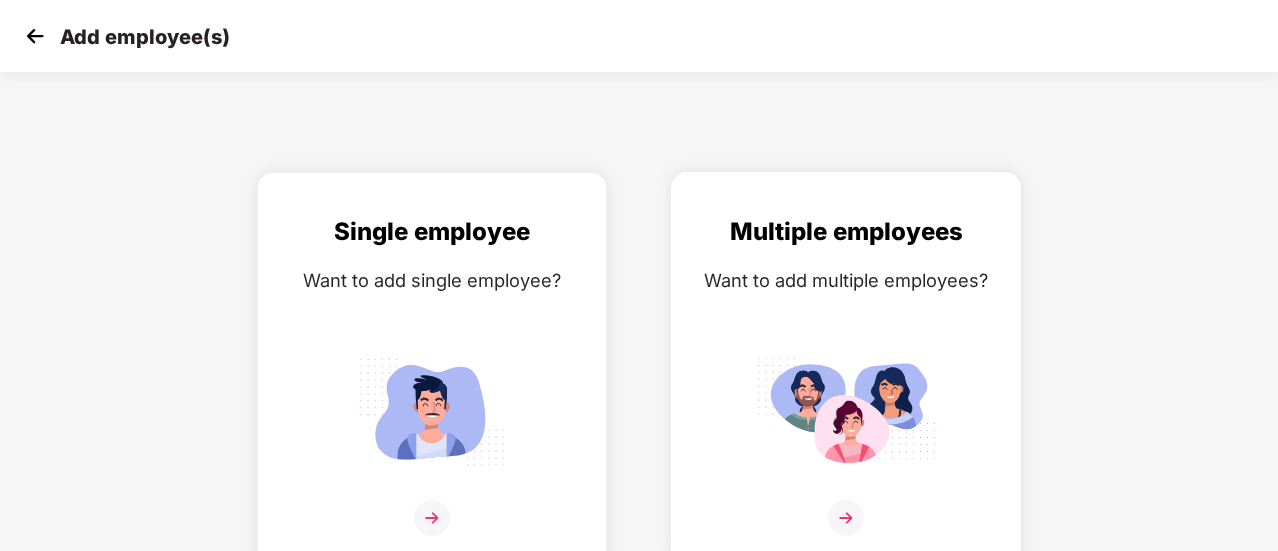 click on "Multiple employees" at bounding box center [846, 232] 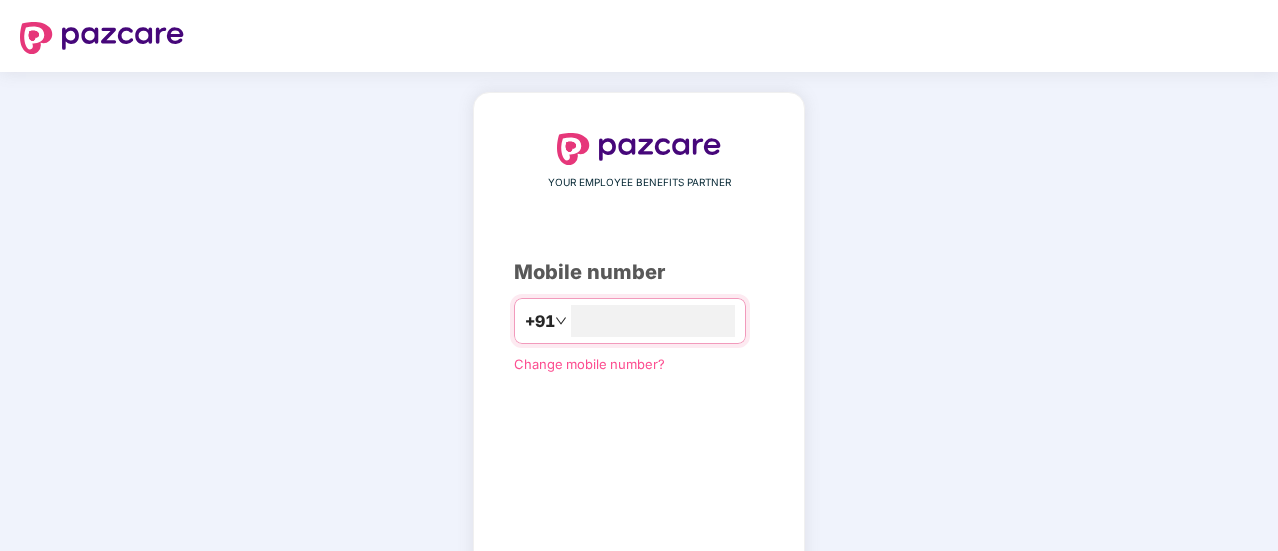 scroll, scrollTop: 0, scrollLeft: 0, axis: both 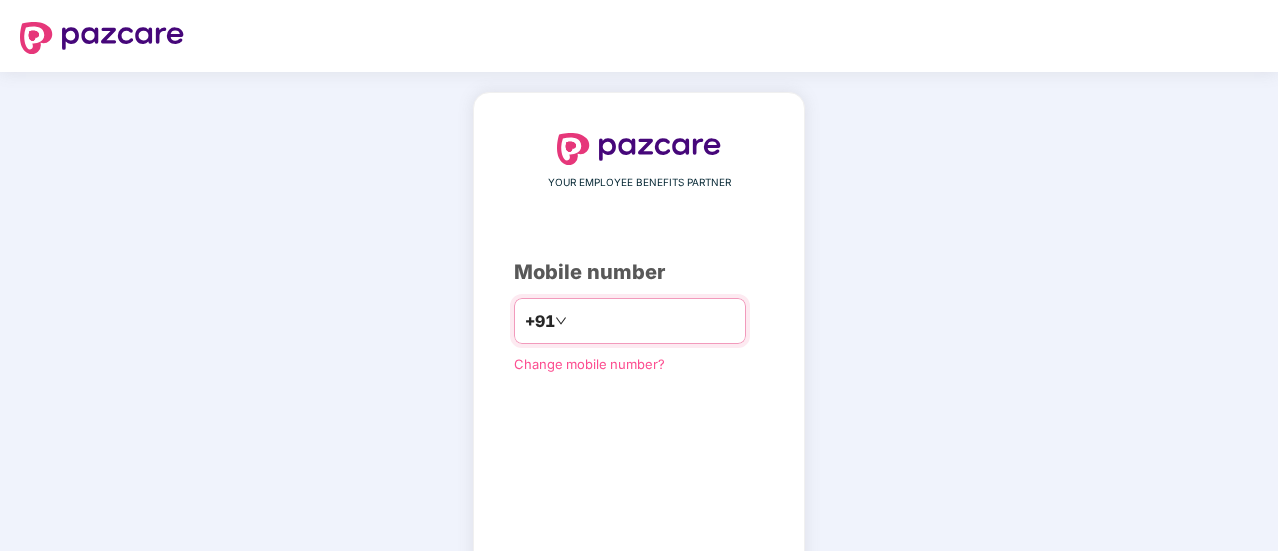 type on "**********" 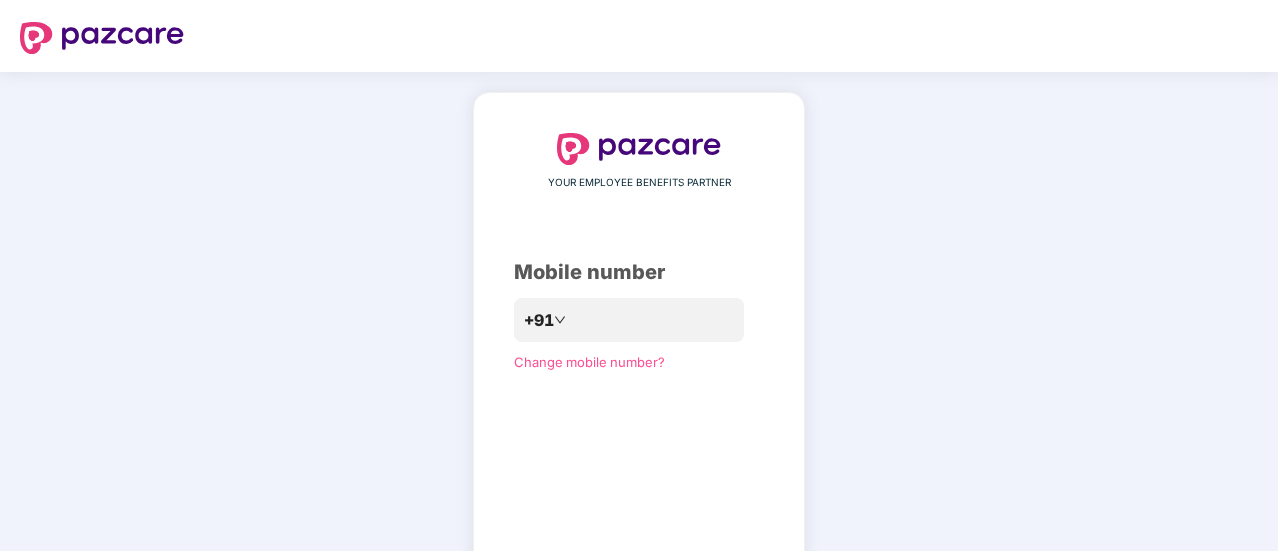 click on "YOUR EMPLOYEE BENEFITS PARTNER Mobile number [PHONE] Change mobile number? Sending OTP" at bounding box center [639, 367] 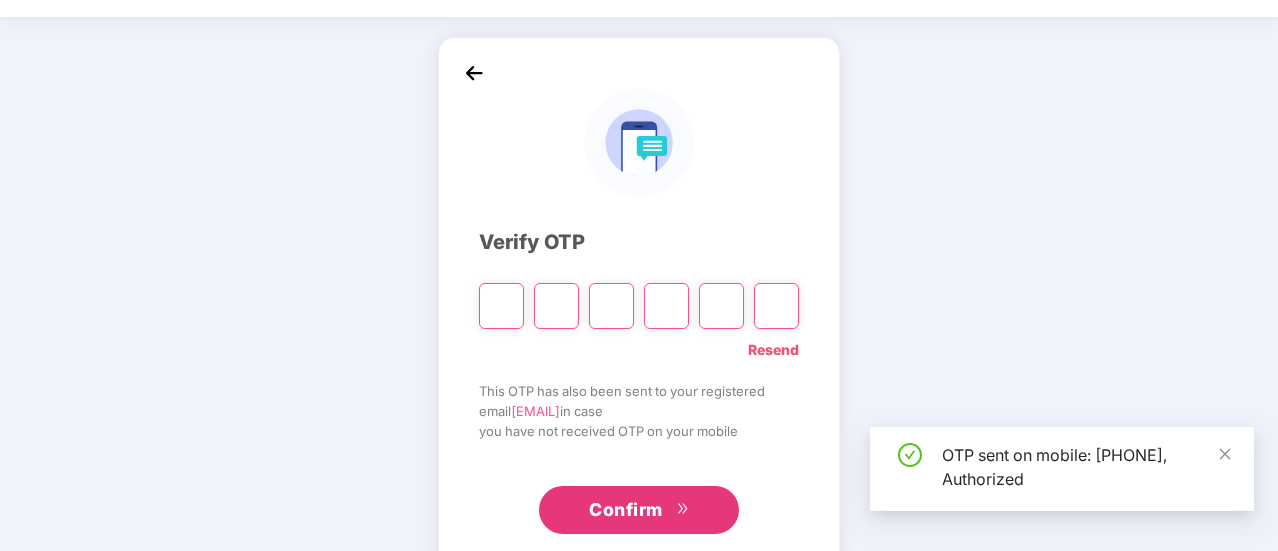 scroll, scrollTop: 100, scrollLeft: 0, axis: vertical 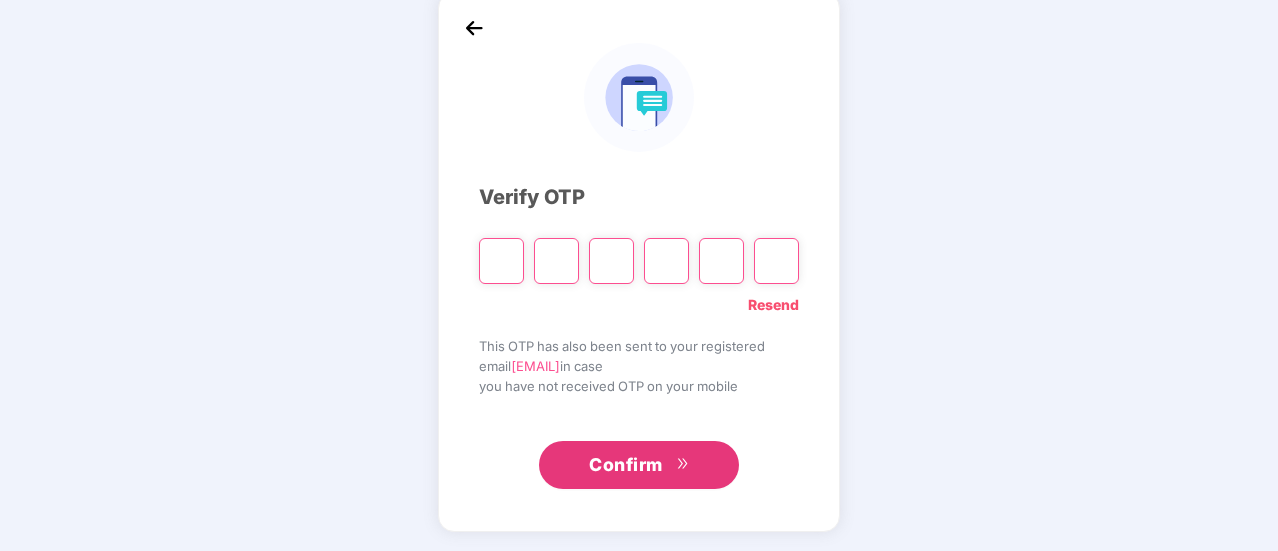 type on "*" 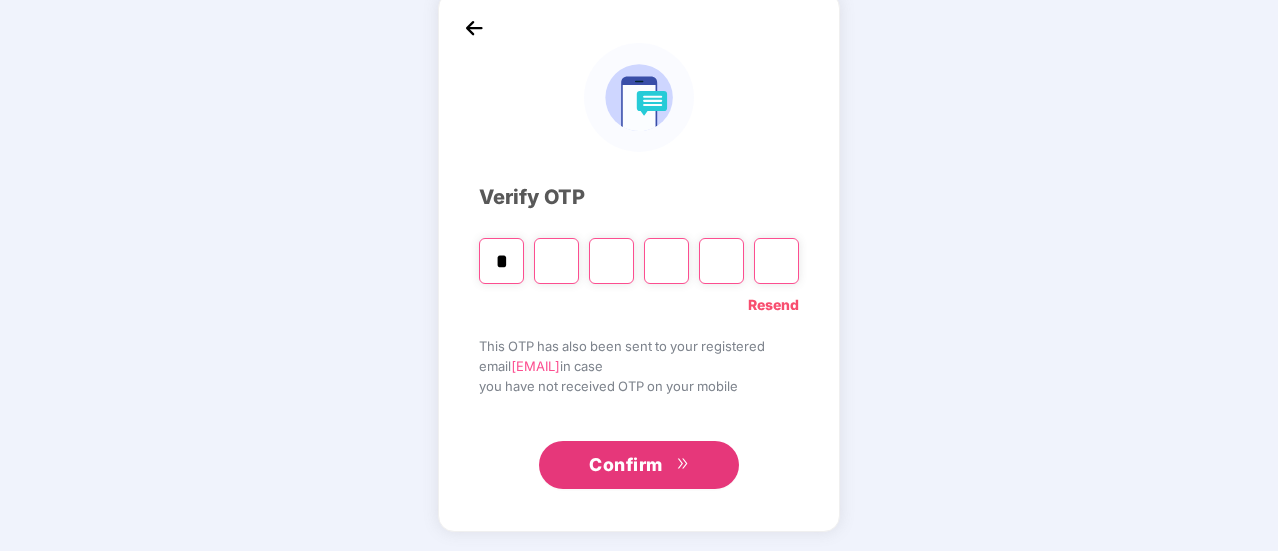 type on "*" 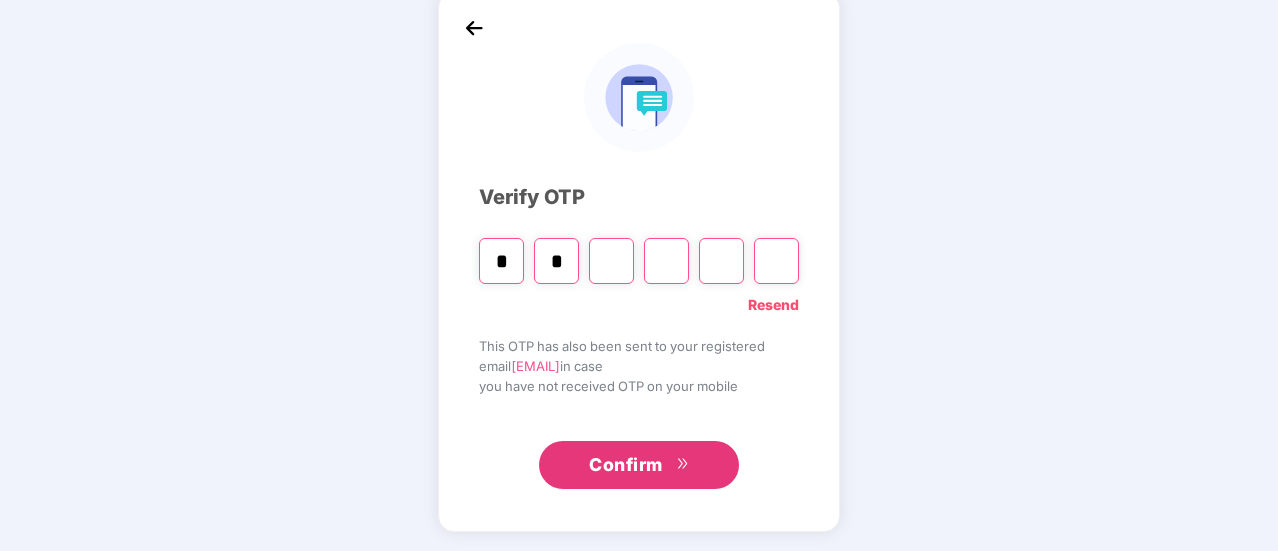 type on "*" 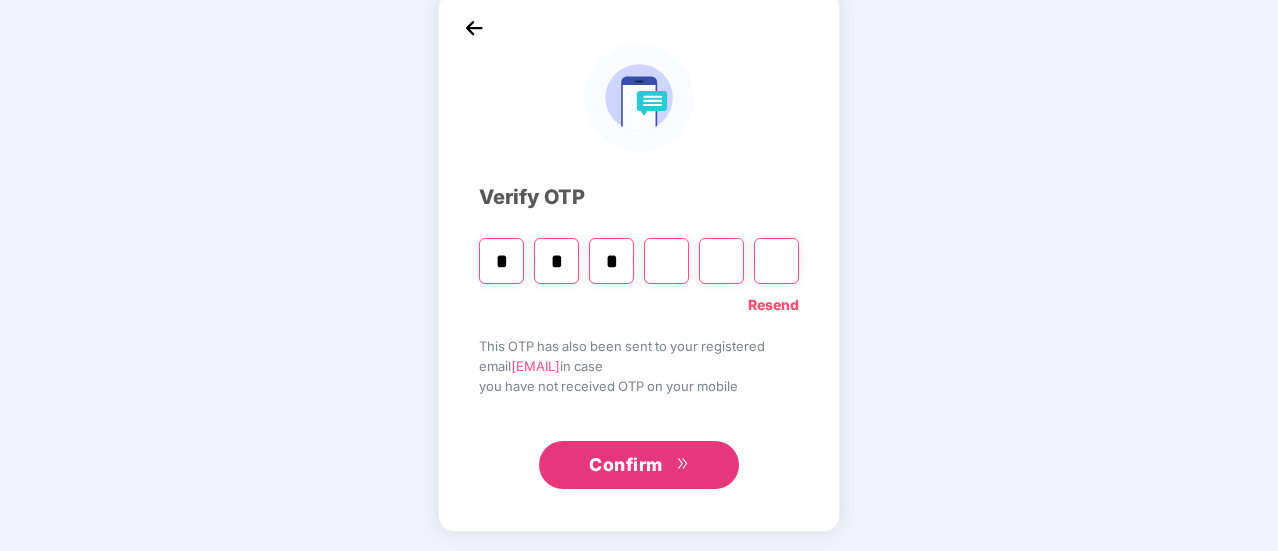 type on "*" 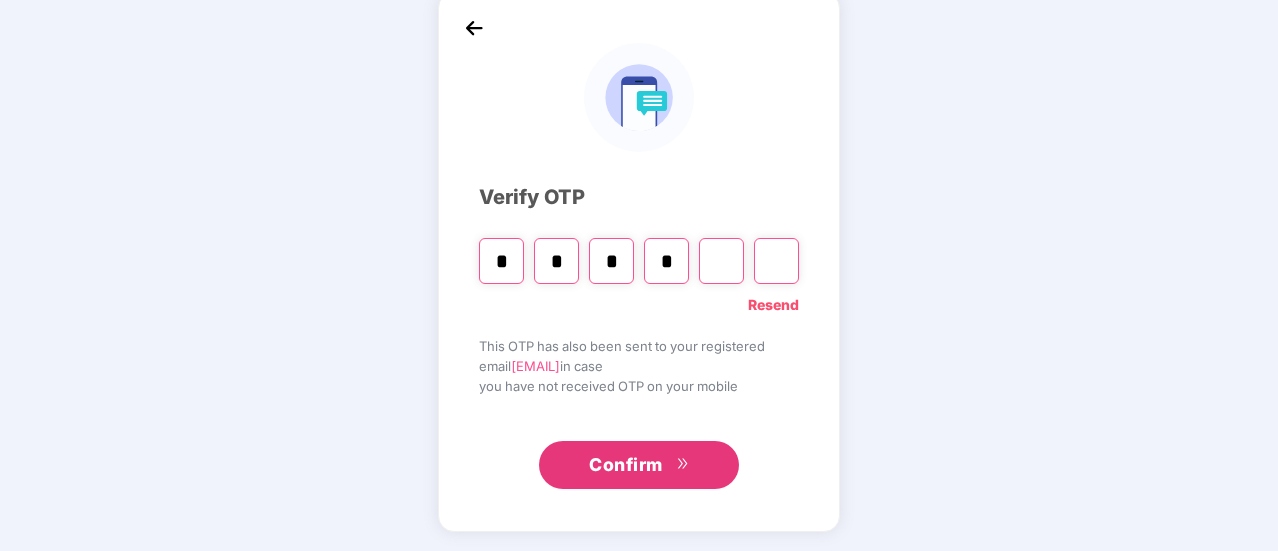 type on "*" 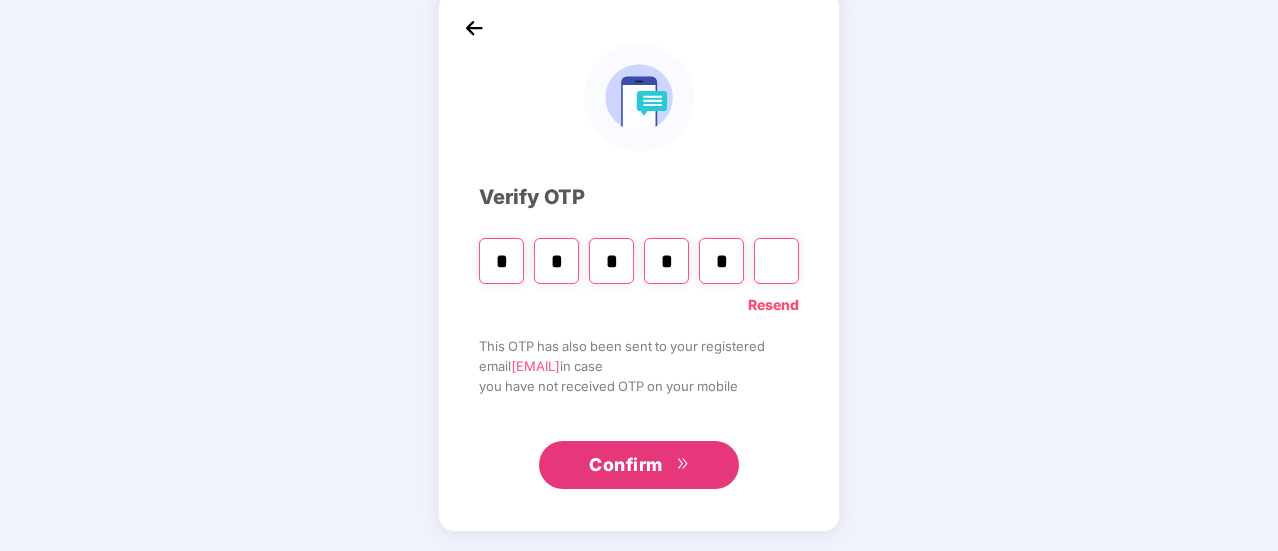 type on "*" 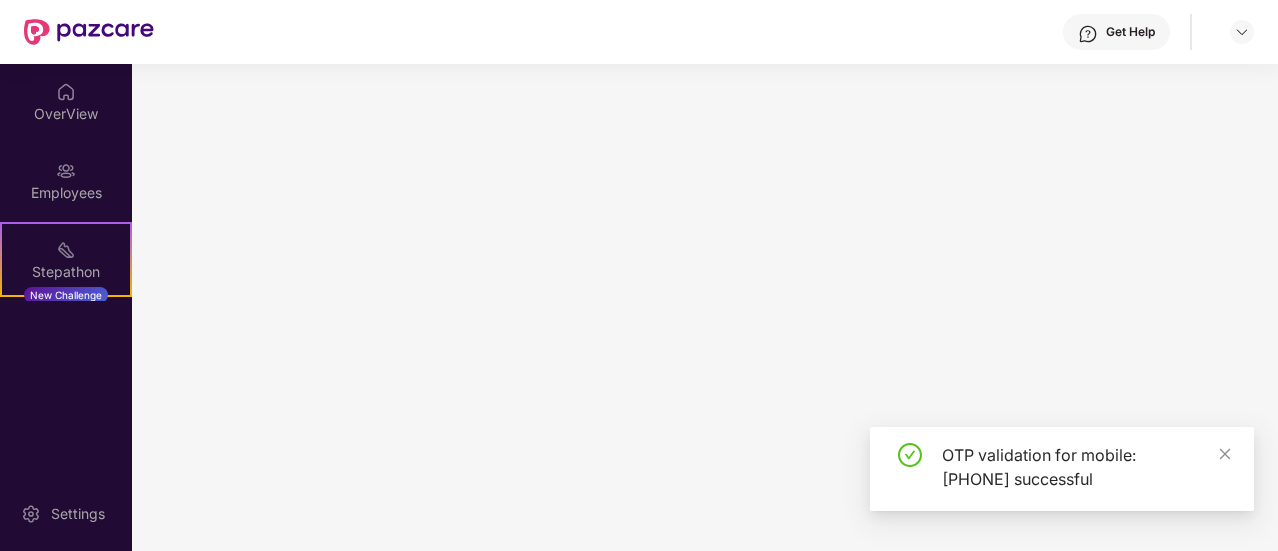 scroll, scrollTop: 0, scrollLeft: 0, axis: both 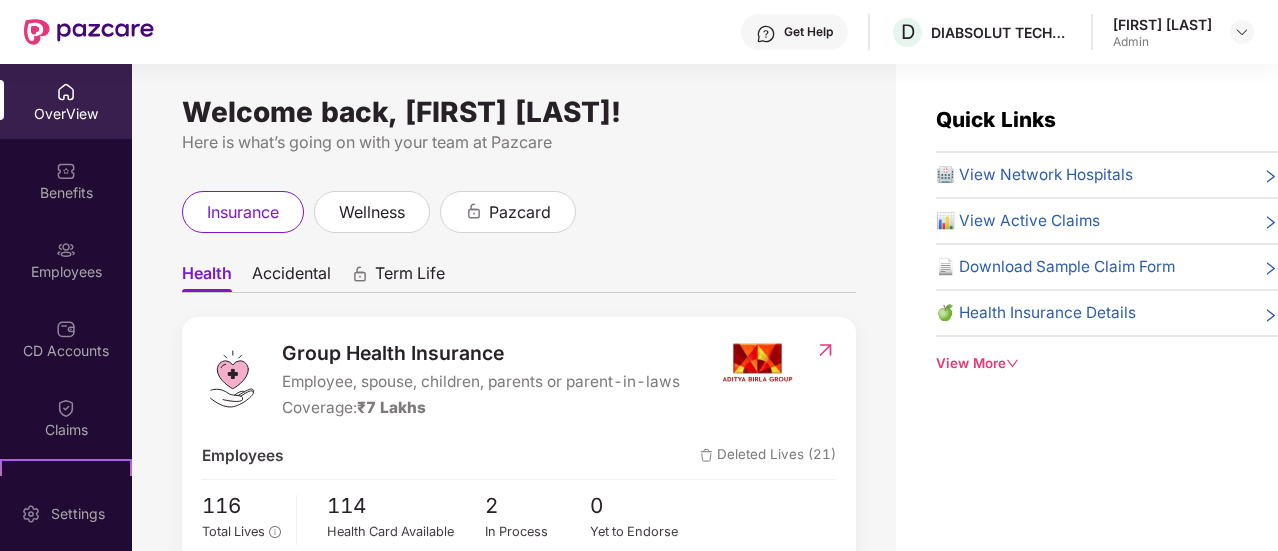 click on "Here is what’s going on with your team at Pazcare" at bounding box center (519, 142) 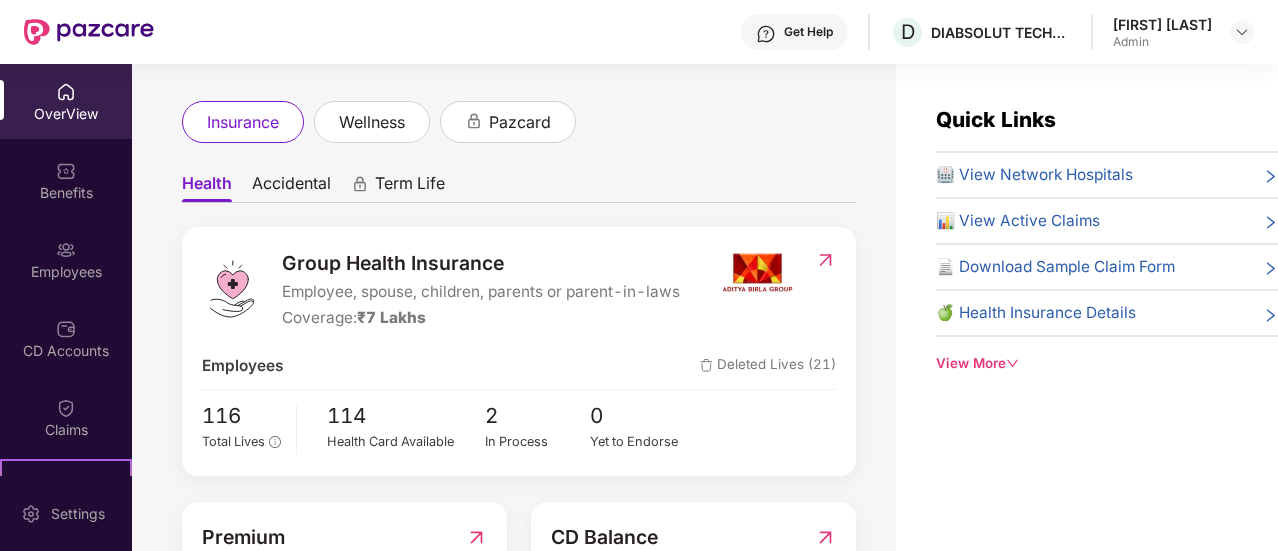 scroll, scrollTop: 0, scrollLeft: 0, axis: both 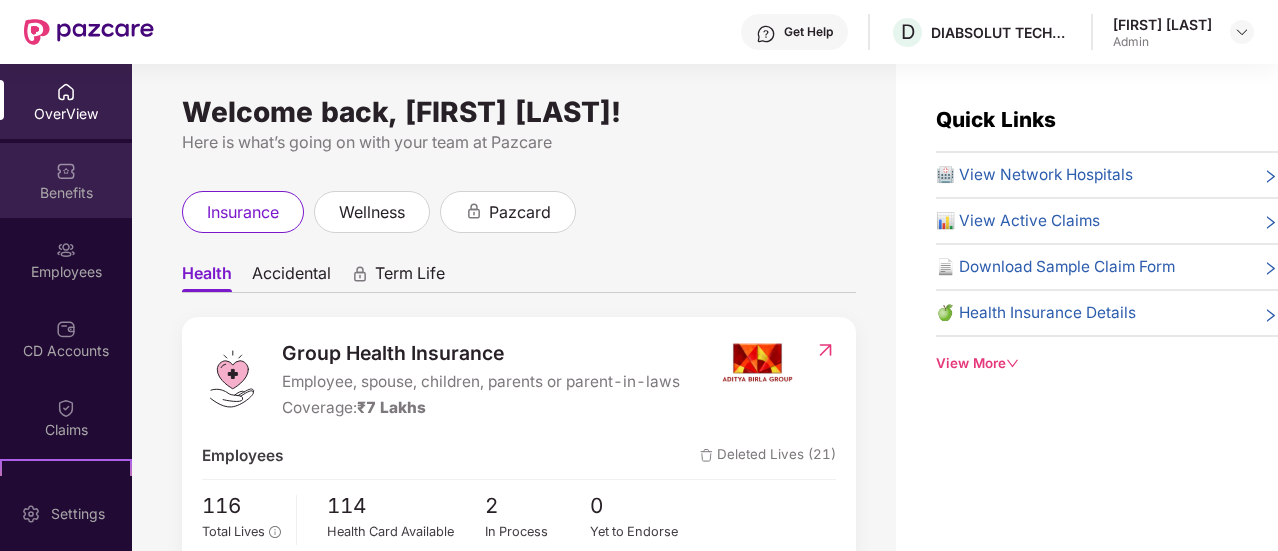 click on "Benefits" at bounding box center (66, 193) 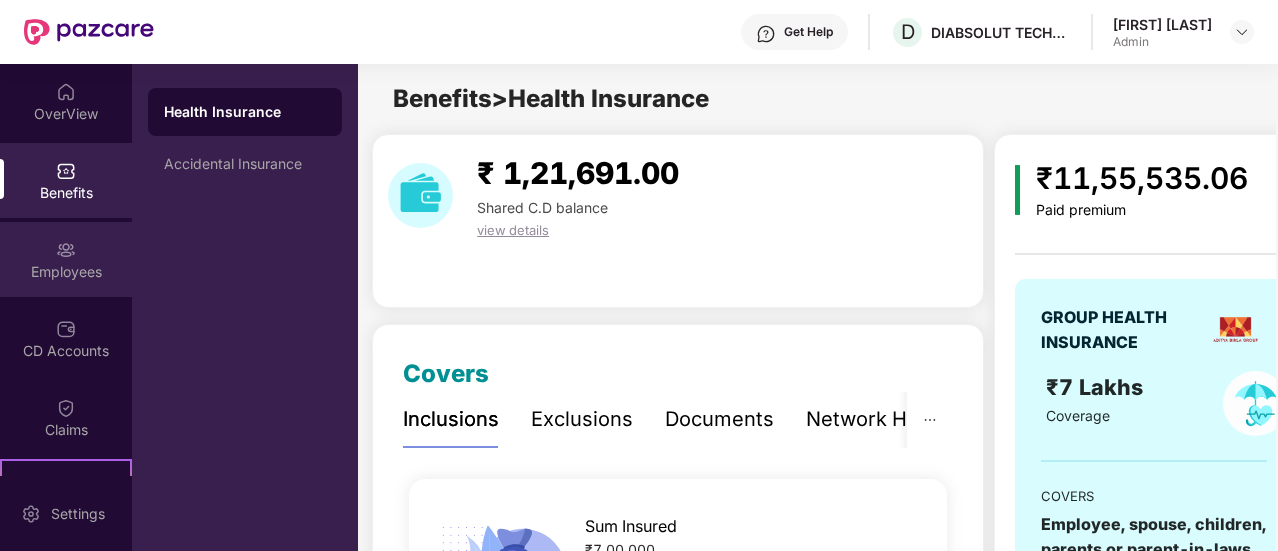 click on "Employees" at bounding box center (66, 272) 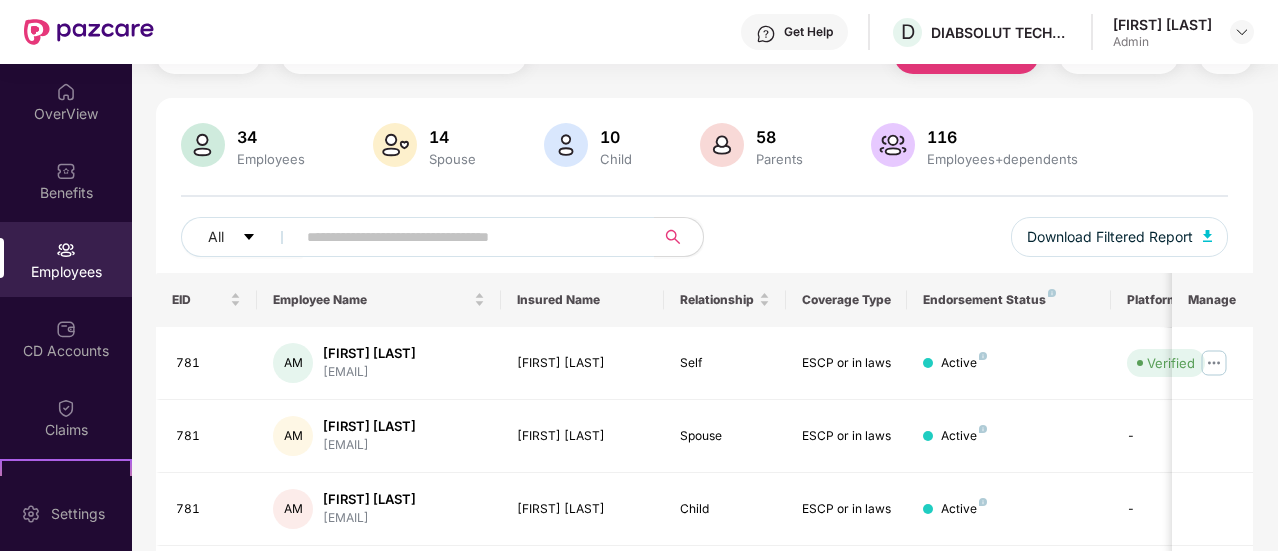 scroll, scrollTop: 0, scrollLeft: 0, axis: both 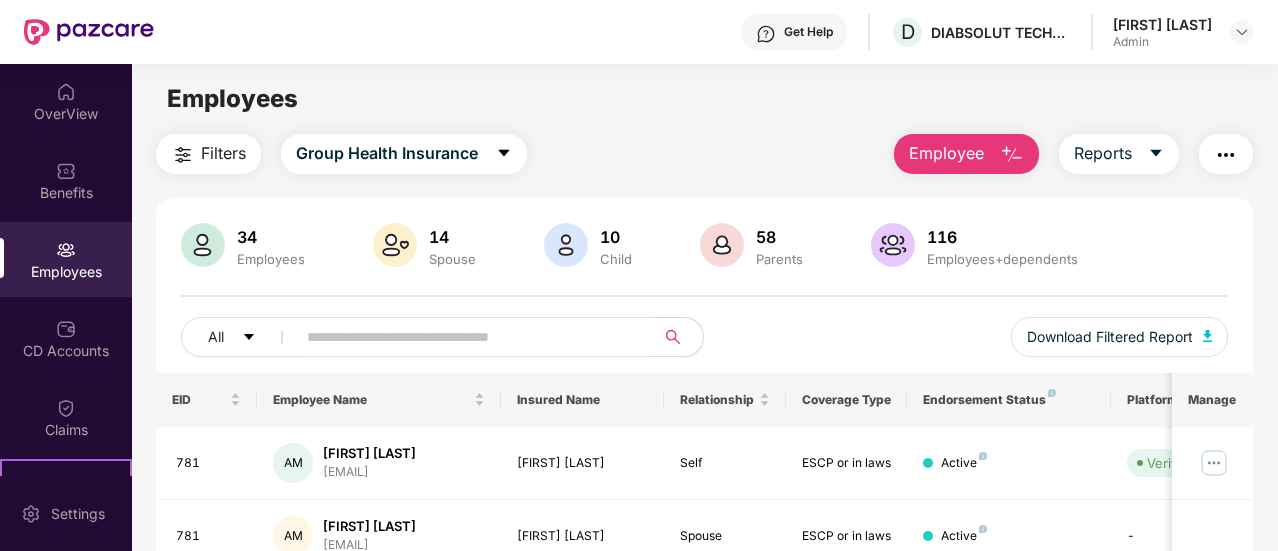 click on "Employee" at bounding box center [946, 153] 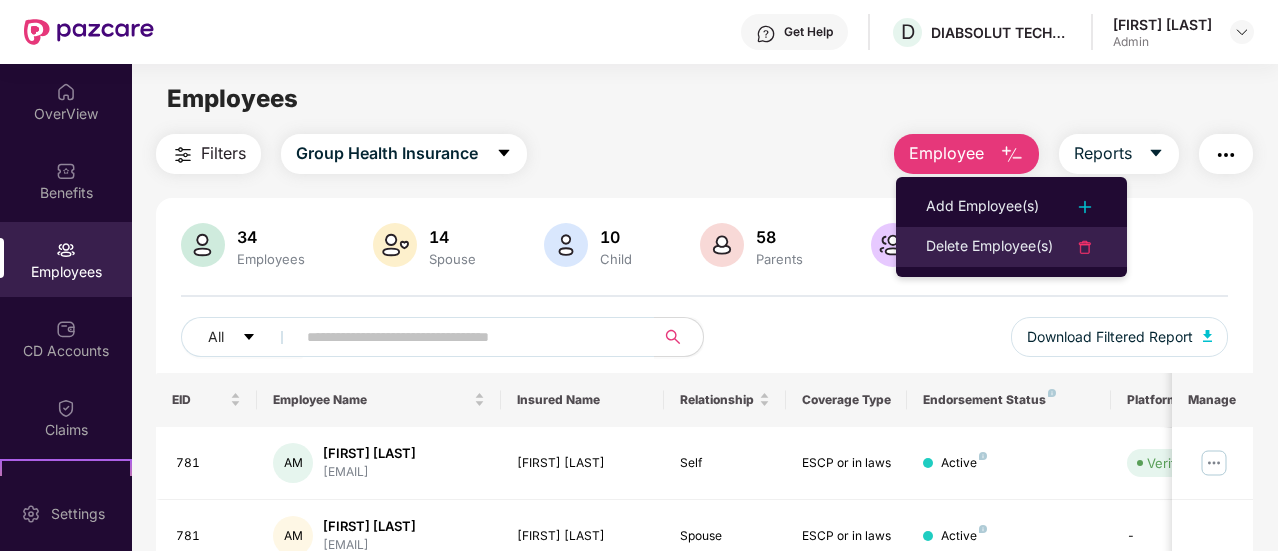 click on "Delete Employee(s)" at bounding box center [989, 247] 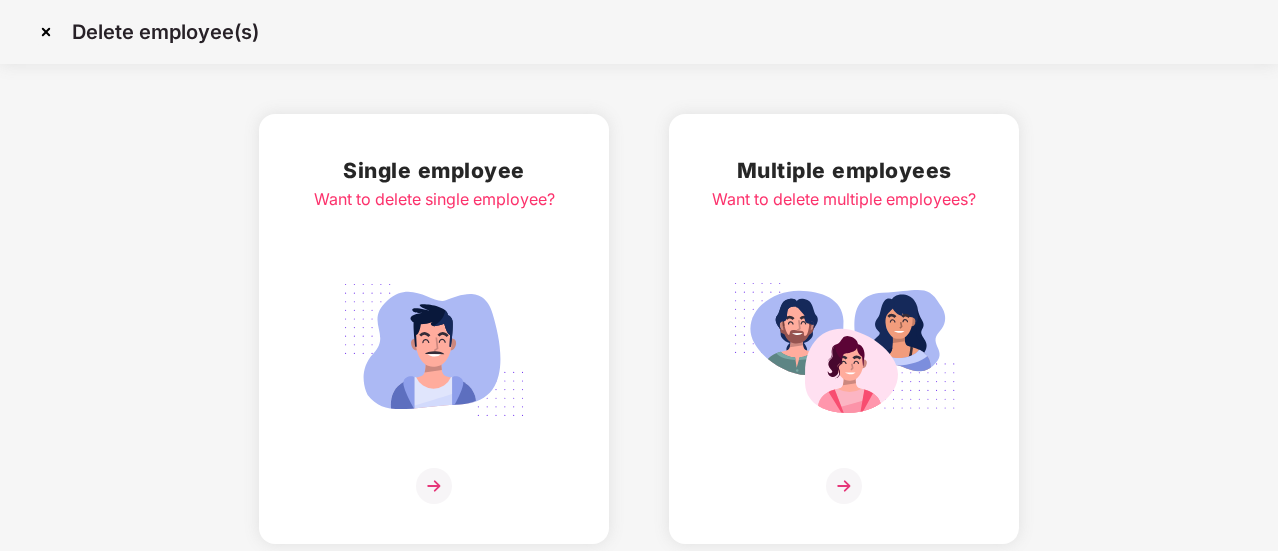 click on "Multiple employees" at bounding box center (844, 170) 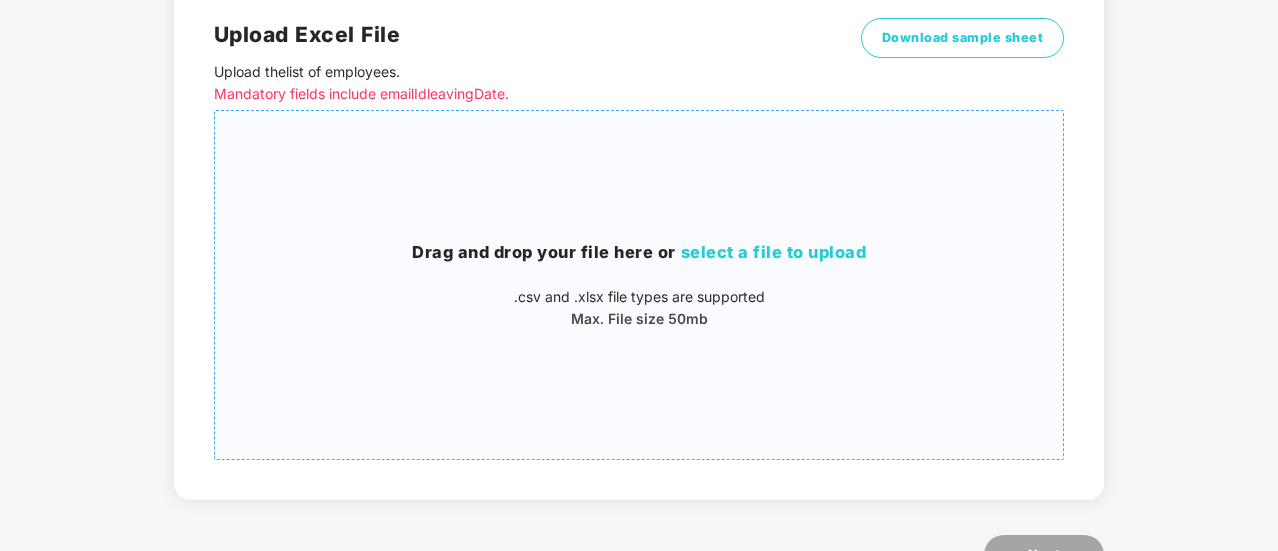 scroll, scrollTop: 50, scrollLeft: 0, axis: vertical 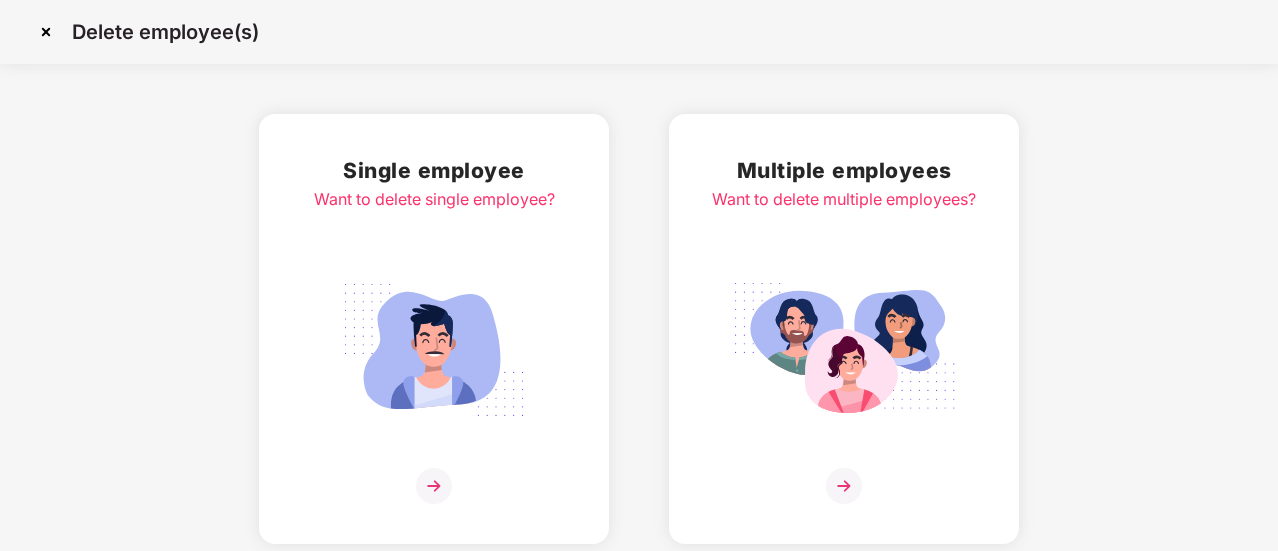 click on "Want to delete single employee?" at bounding box center [434, 199] 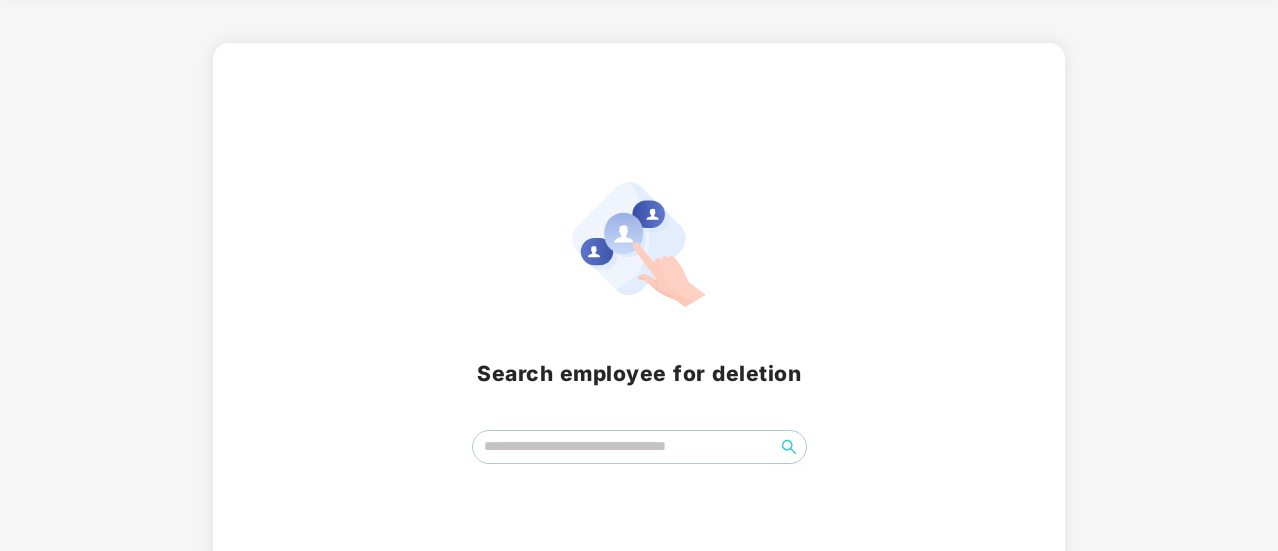 scroll, scrollTop: 122, scrollLeft: 0, axis: vertical 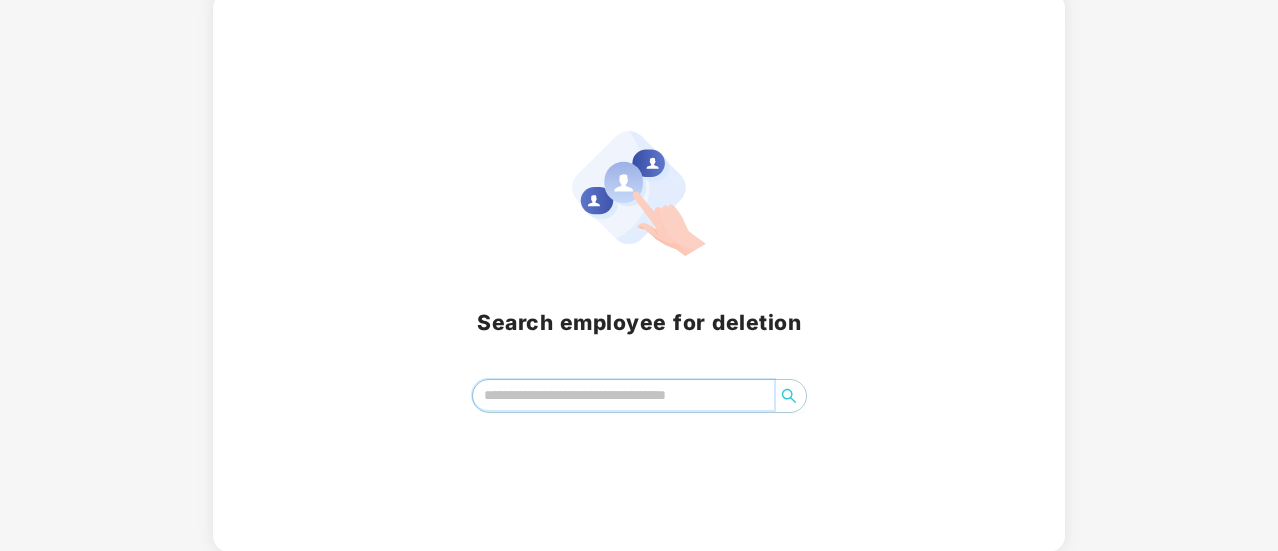click at bounding box center (623, 395) 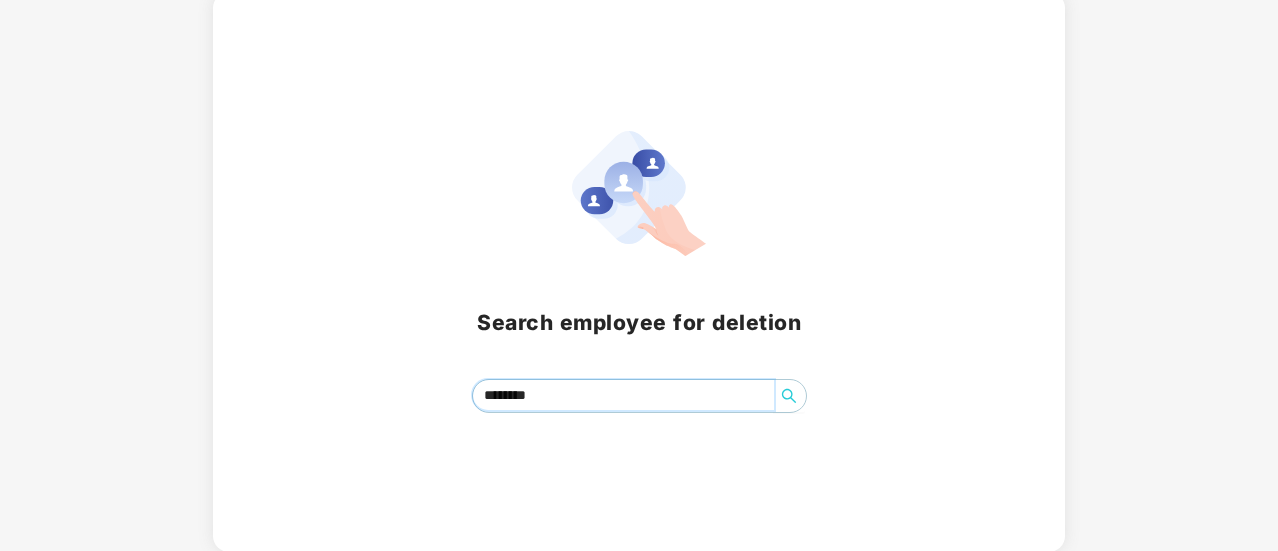 click 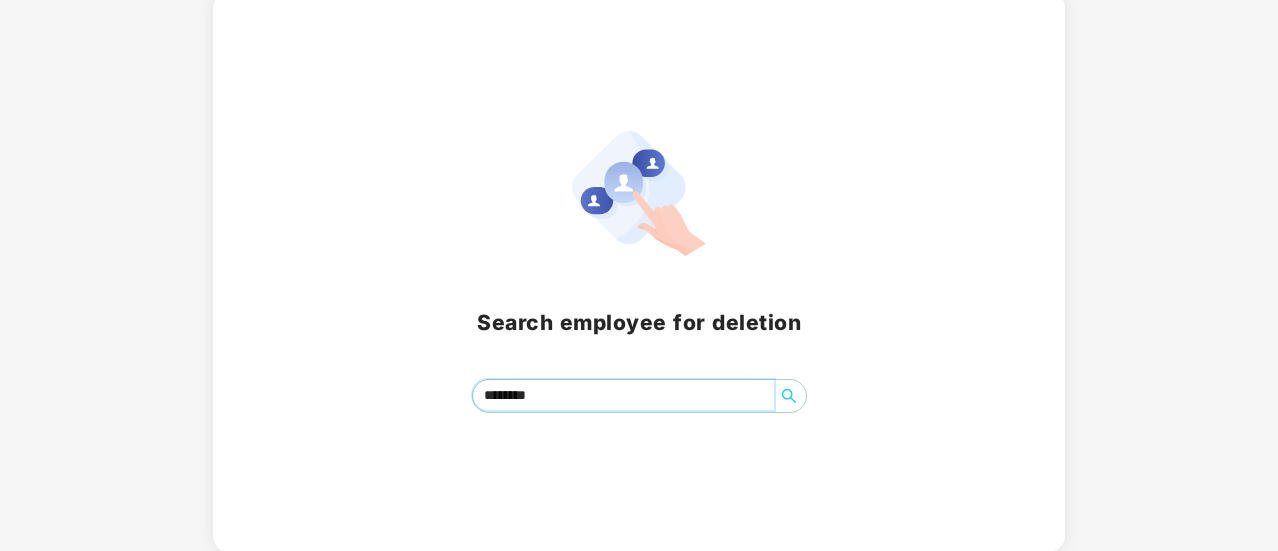 click on "********" at bounding box center [623, 395] 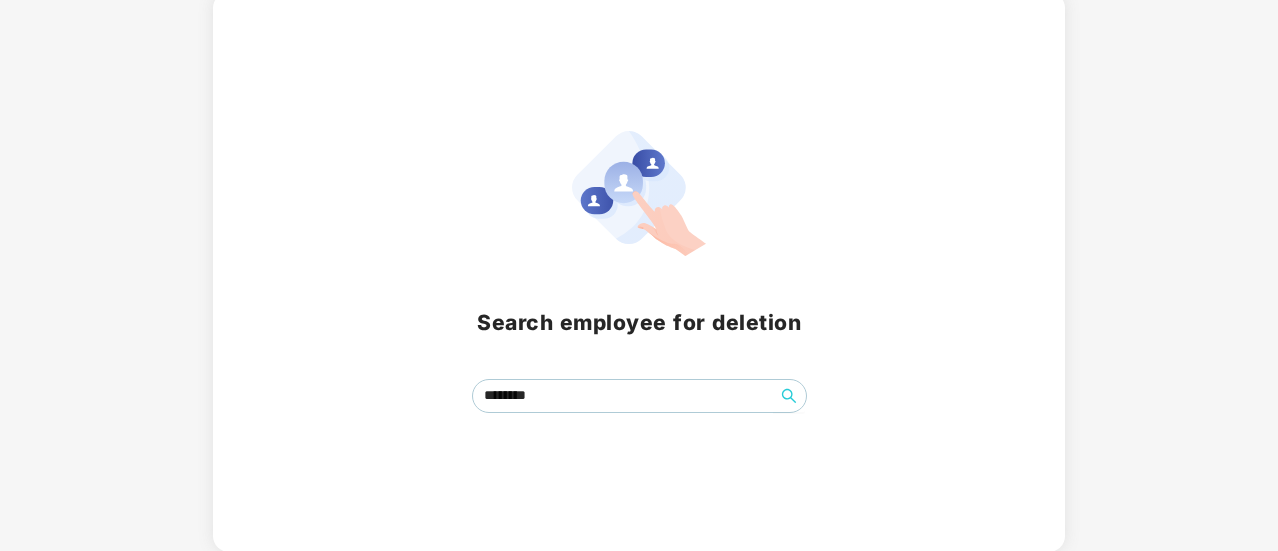 click on "Search employee for deletion Shrishti ********" at bounding box center [639, 272] 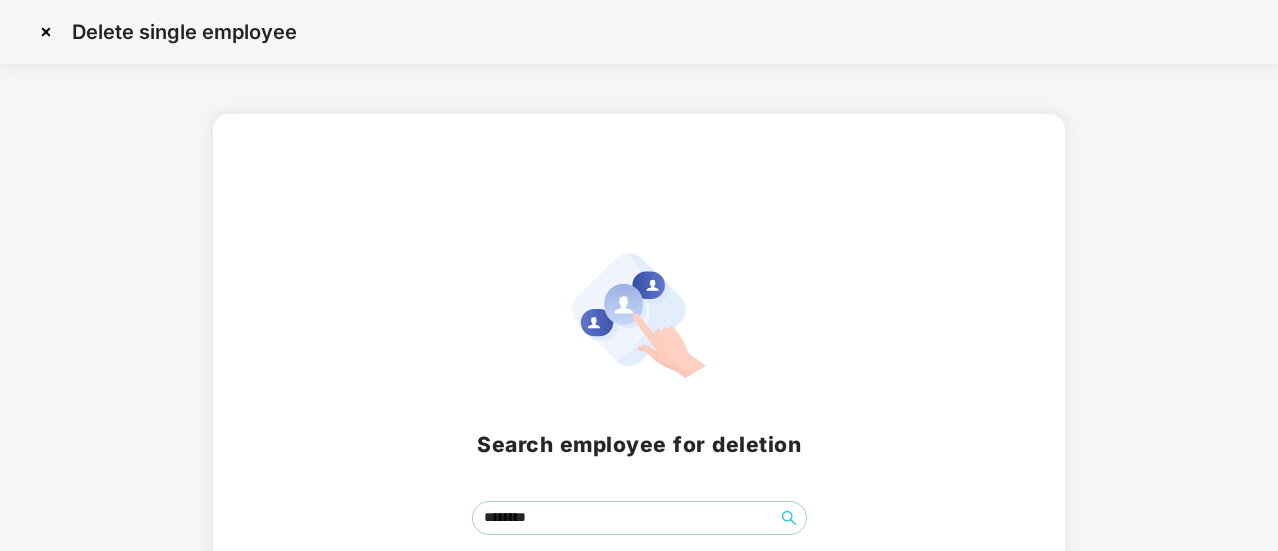 click at bounding box center [46, 32] 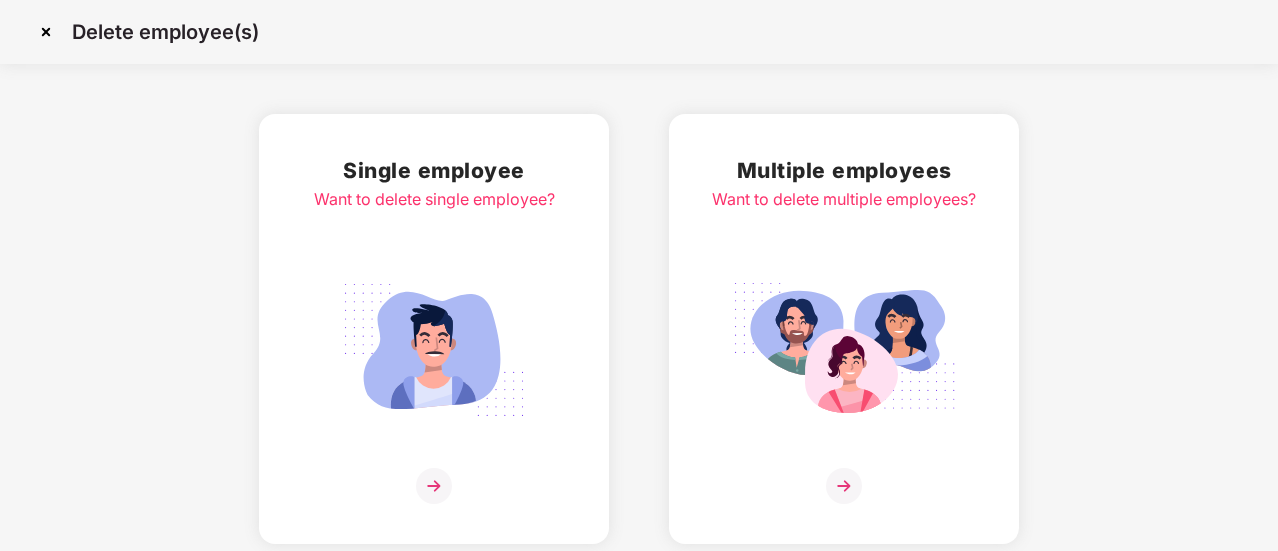 scroll, scrollTop: 0, scrollLeft: 0, axis: both 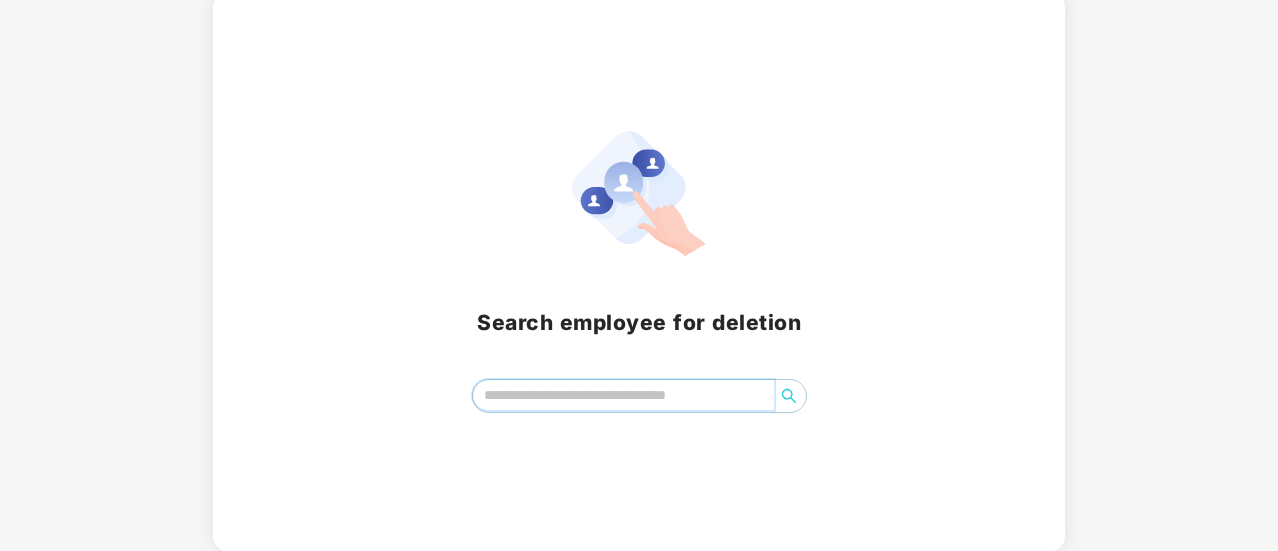 click at bounding box center [623, 395] 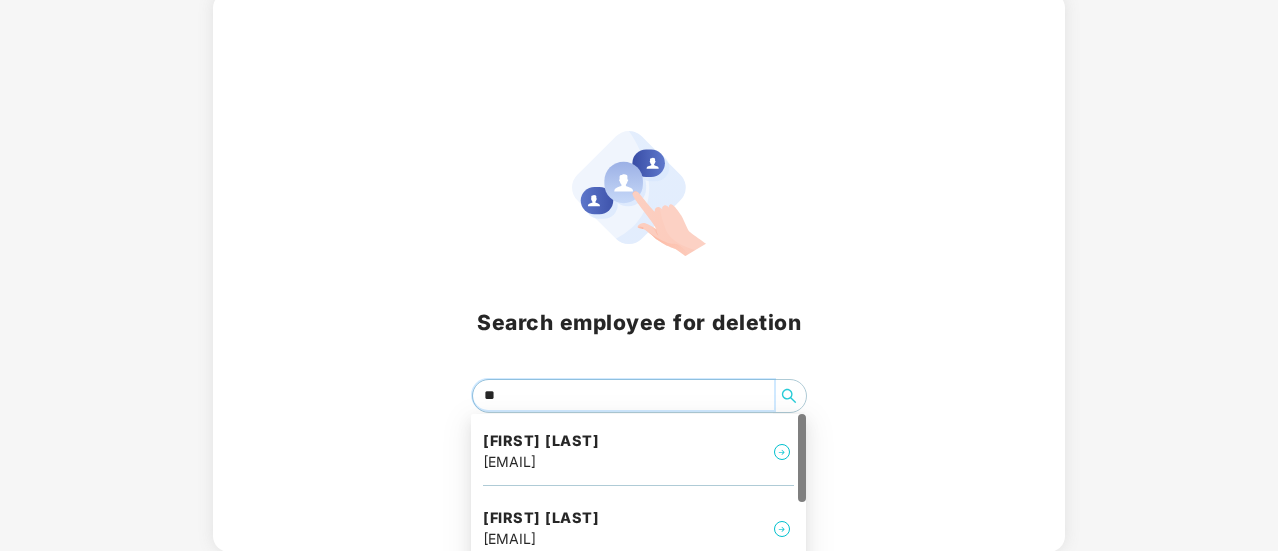 type on "***" 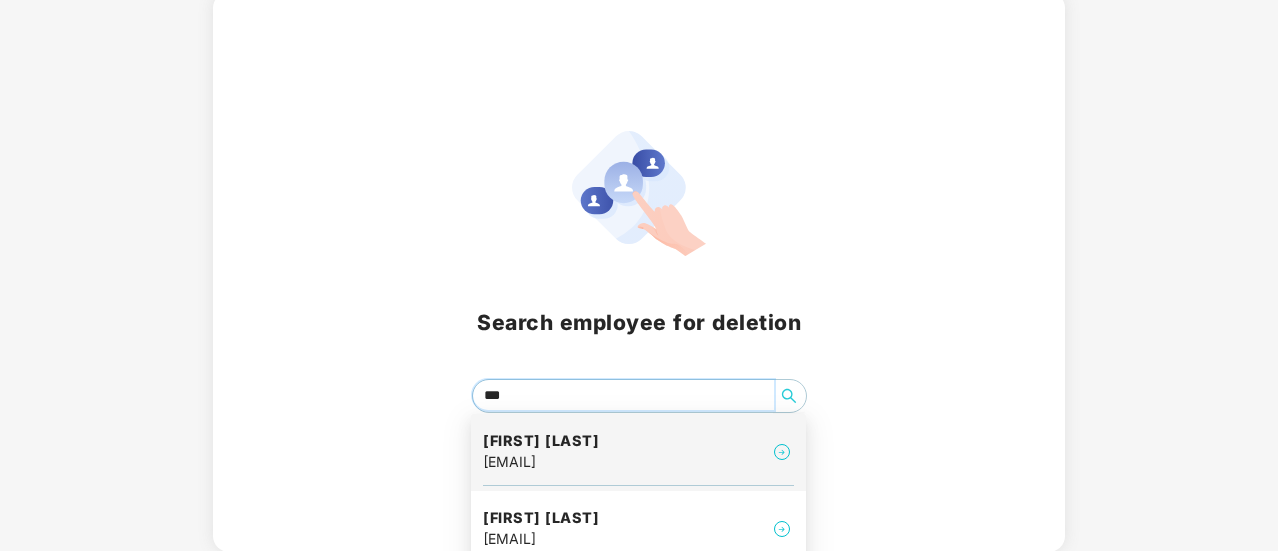 click on "[EMAIL]" at bounding box center (541, 462) 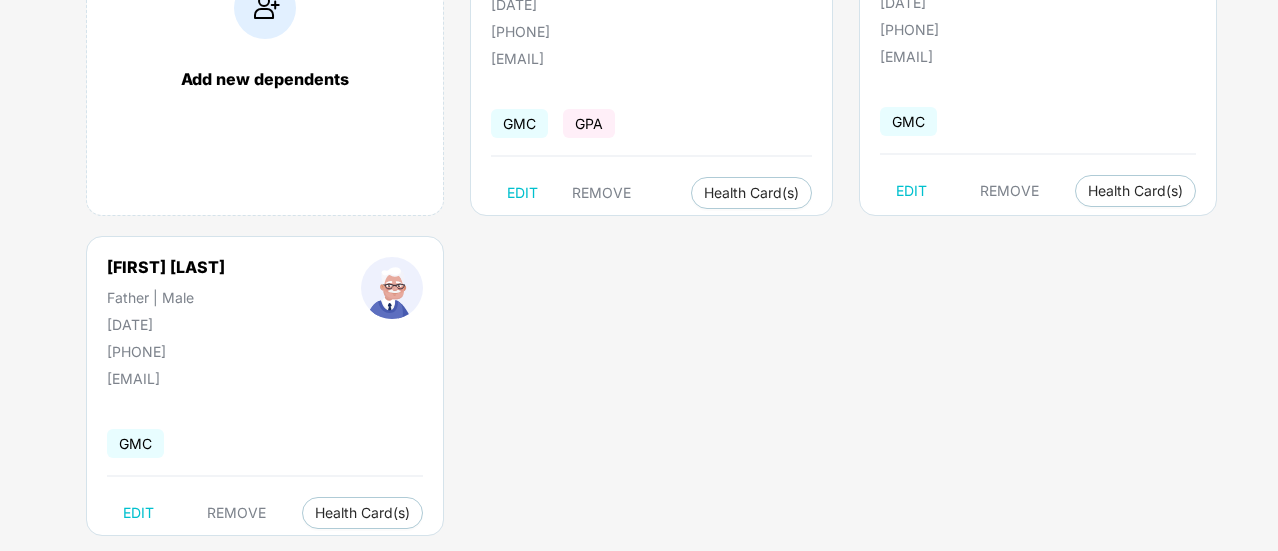 scroll, scrollTop: 300, scrollLeft: 0, axis: vertical 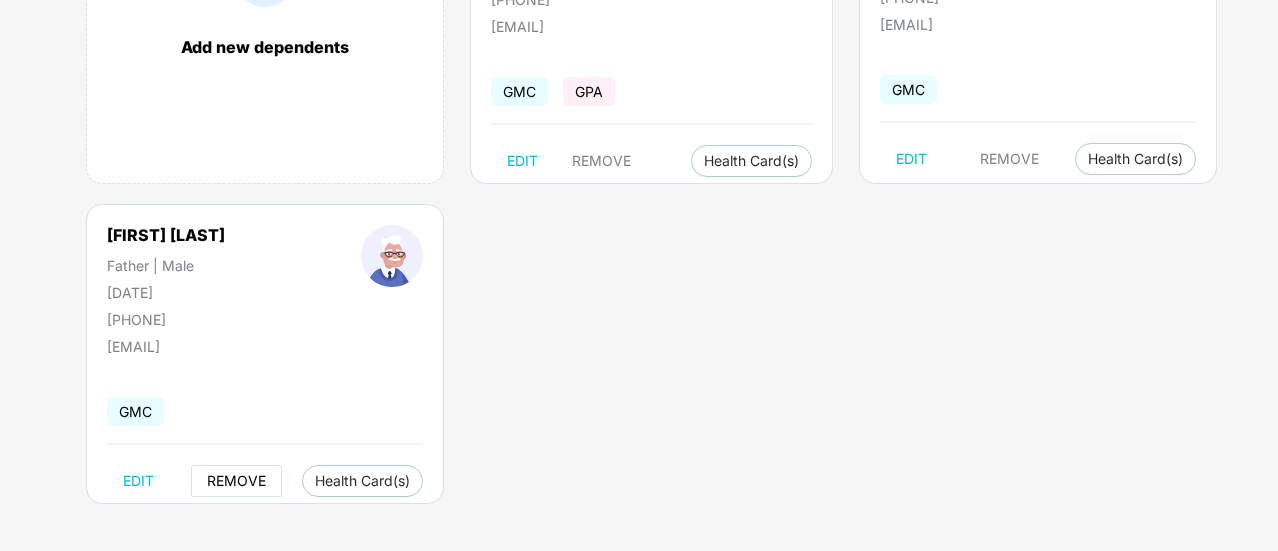 click on "REMOVE" at bounding box center [236, 481] 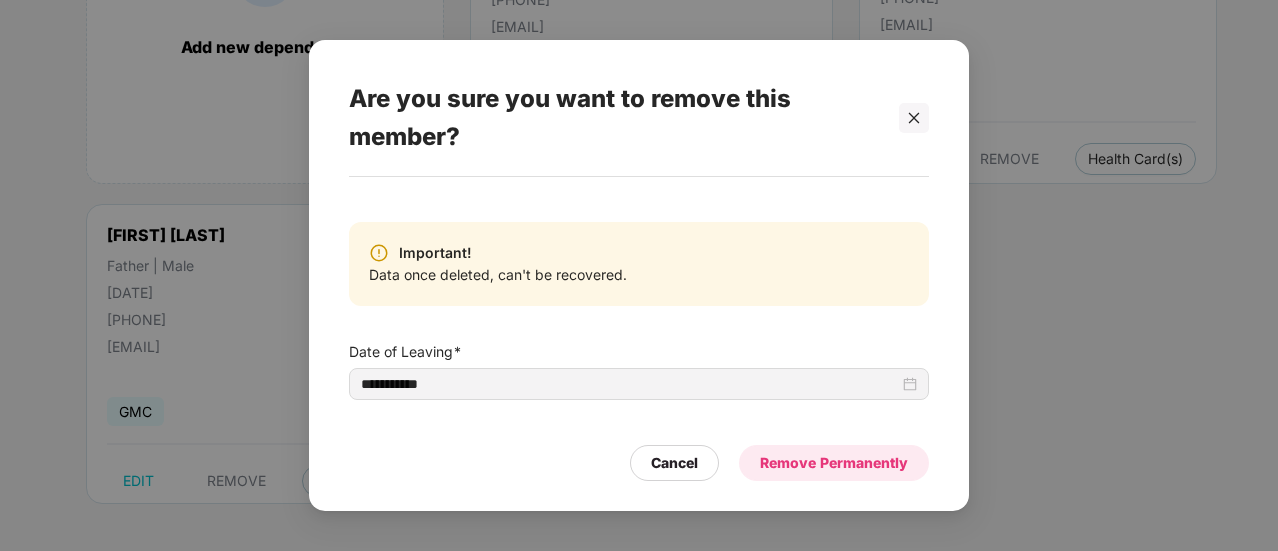 click on "Remove Permanently" at bounding box center [834, 463] 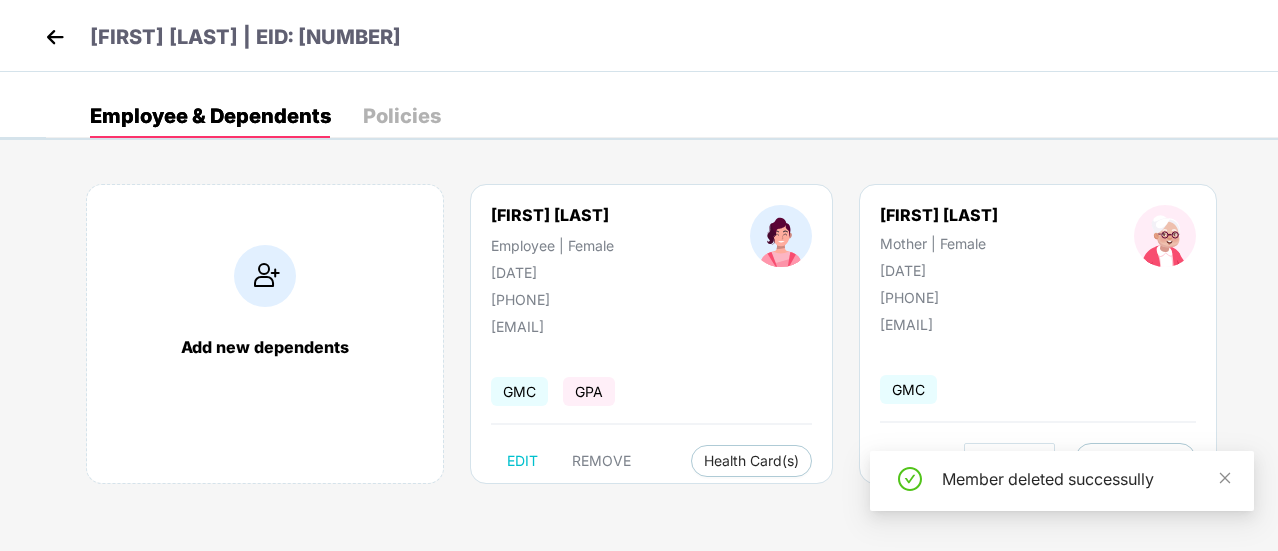 click on "REMOVE" at bounding box center (1009, 459) 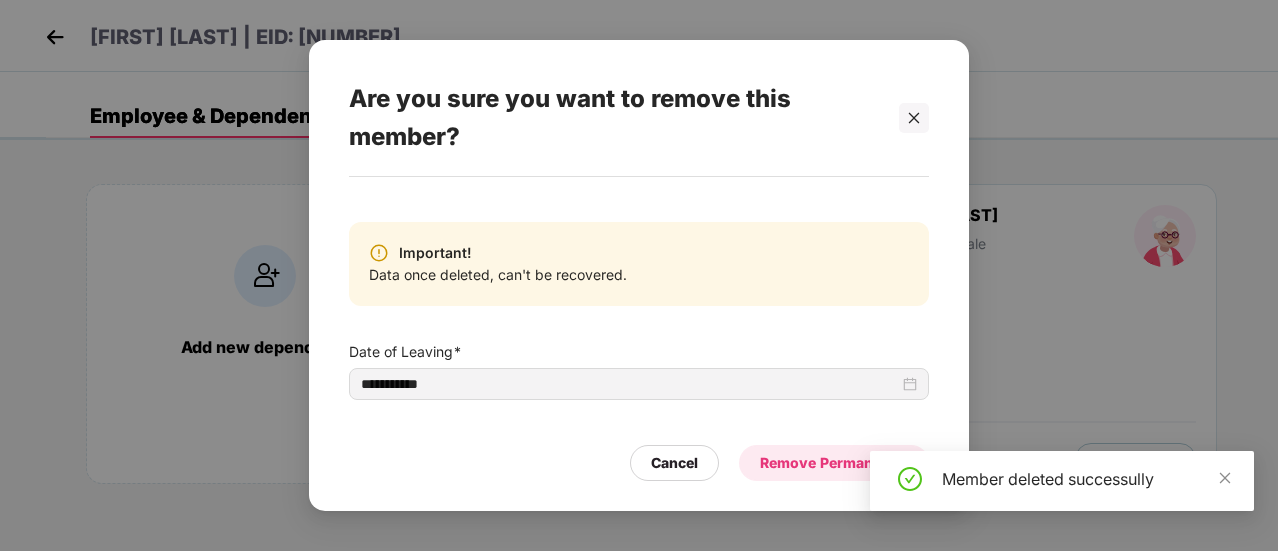click on "Remove Permanently" at bounding box center [834, 463] 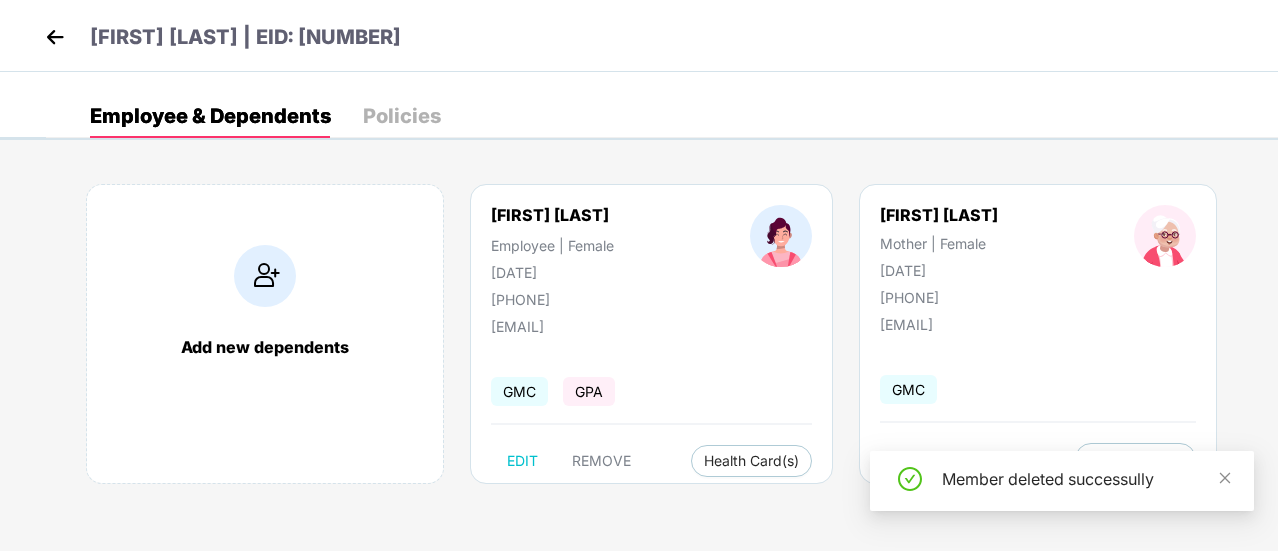 scroll, scrollTop: 0, scrollLeft: 0, axis: both 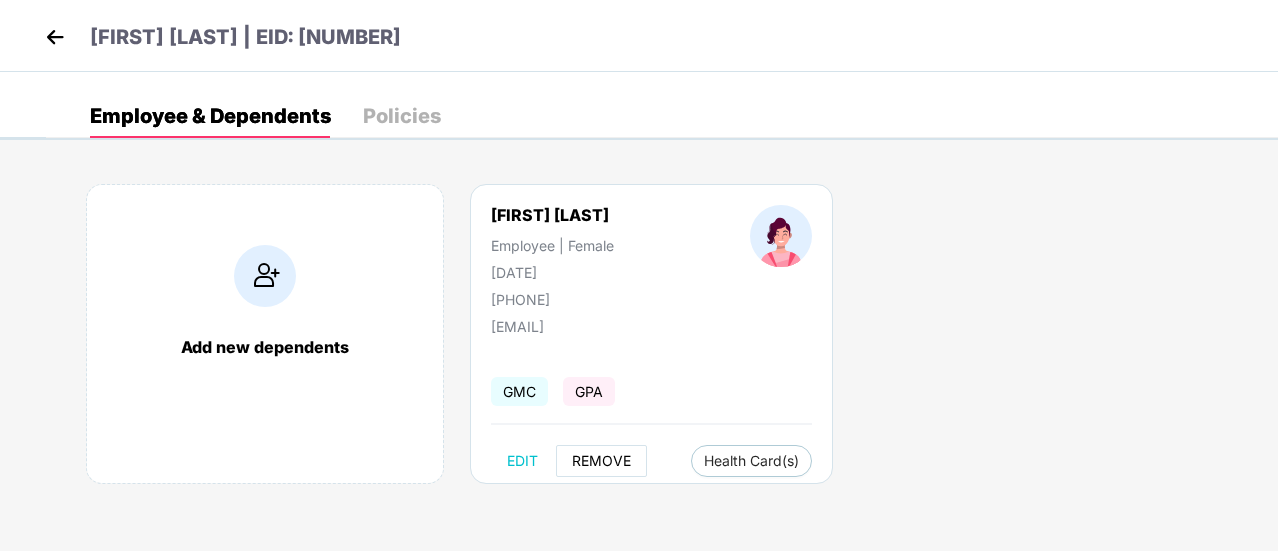 click on "REMOVE" at bounding box center (601, 461) 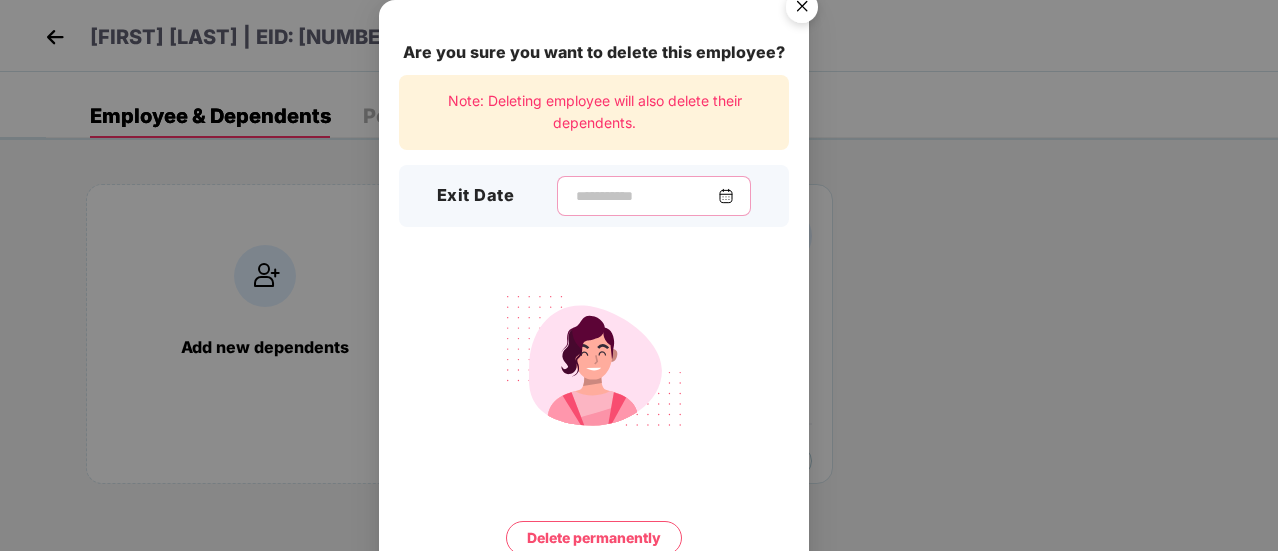 click at bounding box center (646, 196) 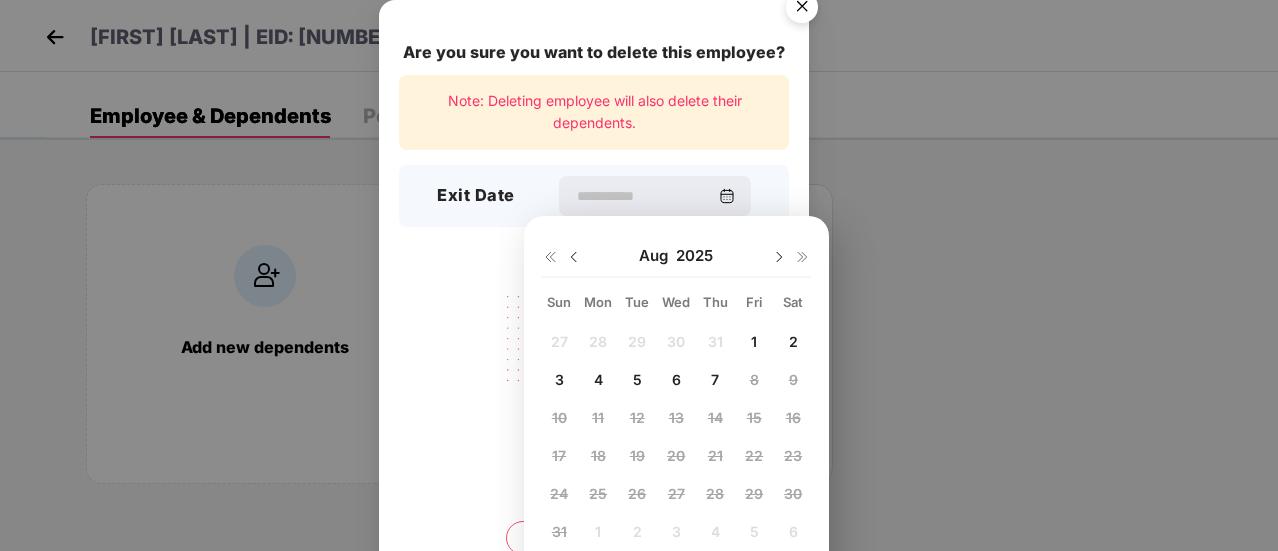 click on "27   28   29   30   31   1   2   3   4   5   6   7   8   9   10   11   12   13   14   15   16   17   18   19   20   21   22   23   24   25   26   27   28   29   30   31   1   2   3   4   5   6" at bounding box center [676, 440] 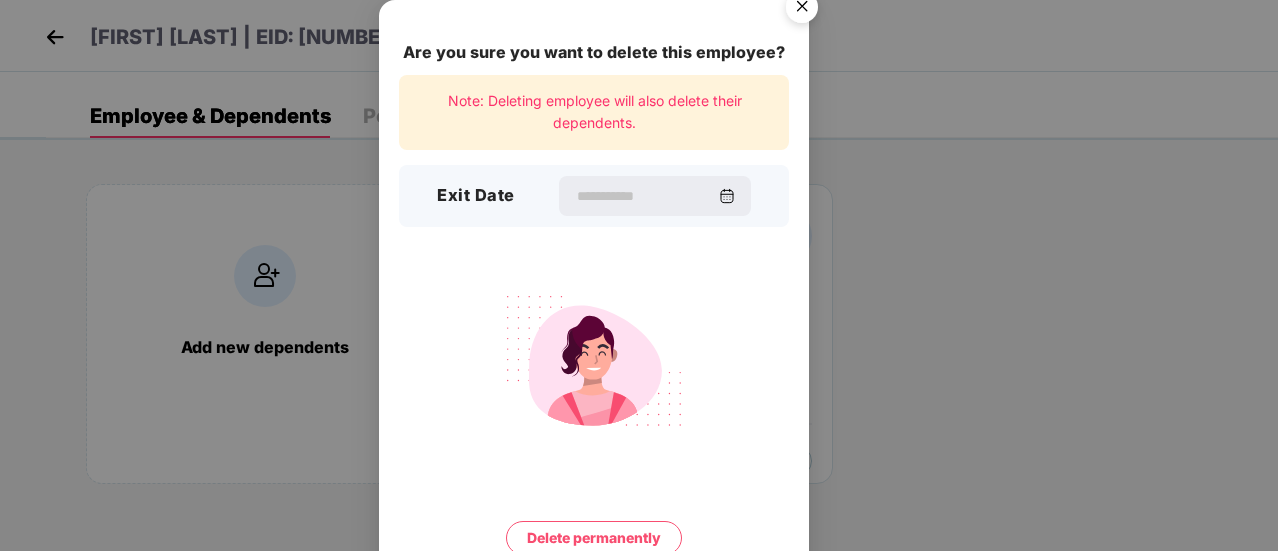 click at bounding box center (802, 10) 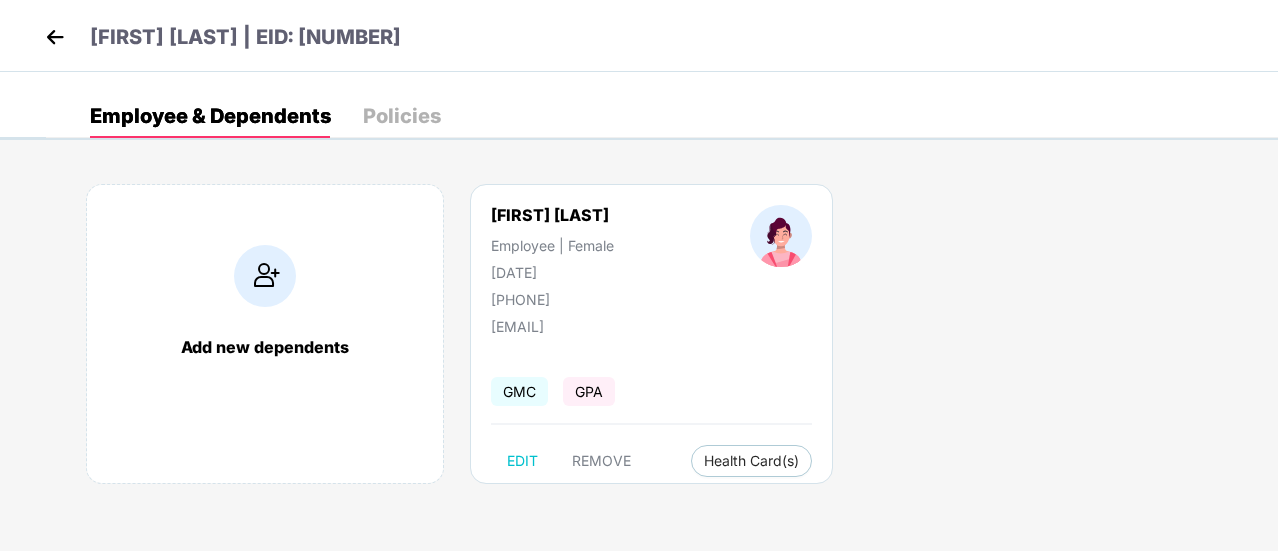 click at bounding box center (55, 37) 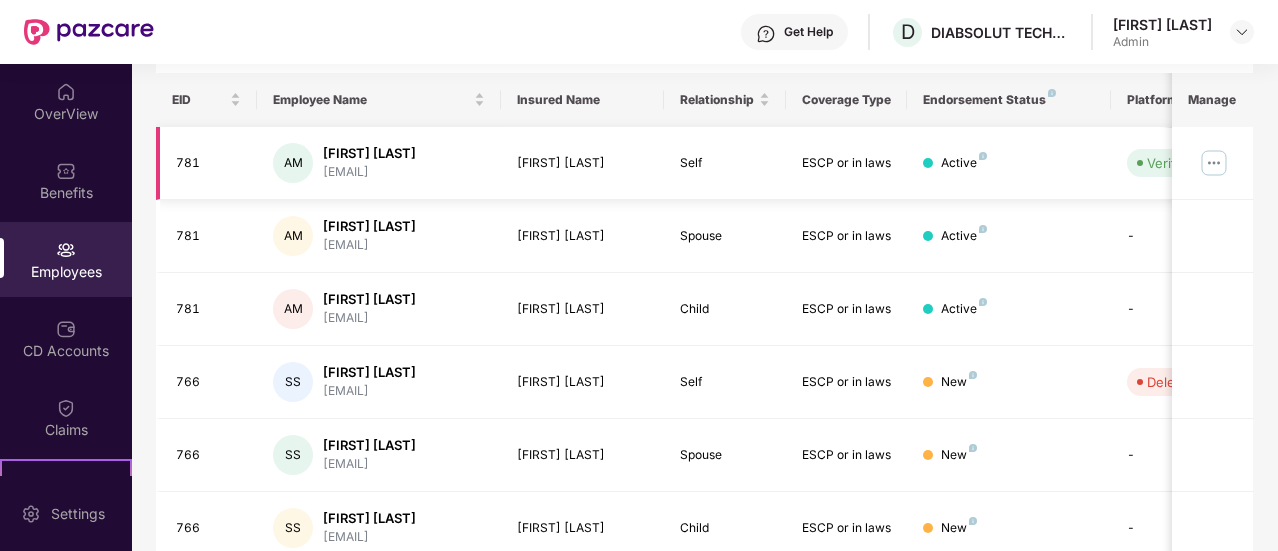 scroll, scrollTop: 400, scrollLeft: 0, axis: vertical 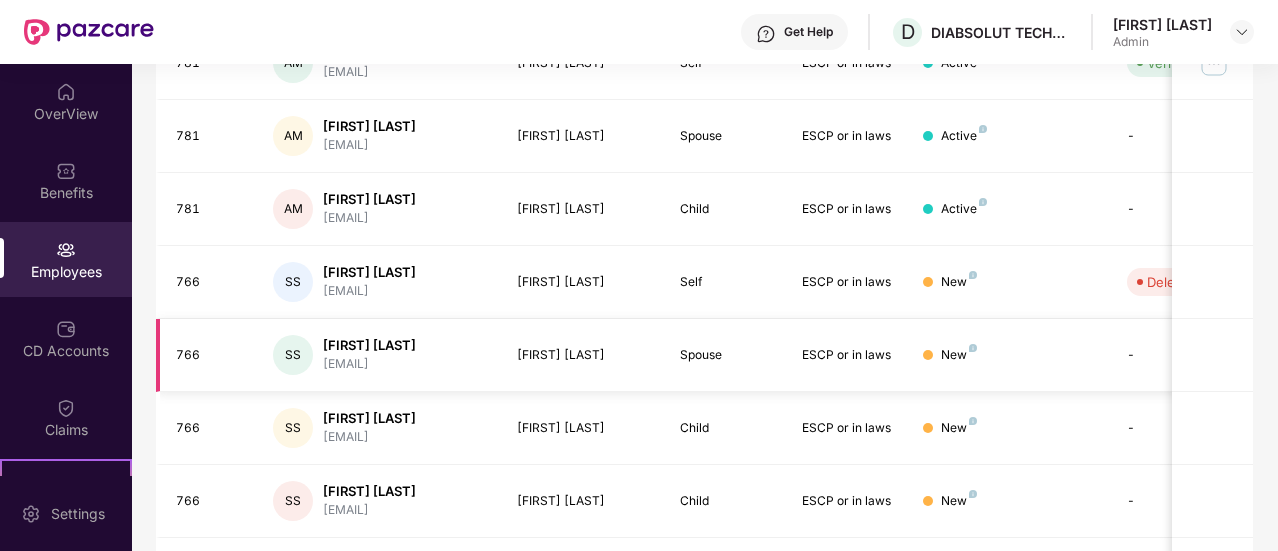 click on "[FIRST] [LAST]" at bounding box center [369, 345] 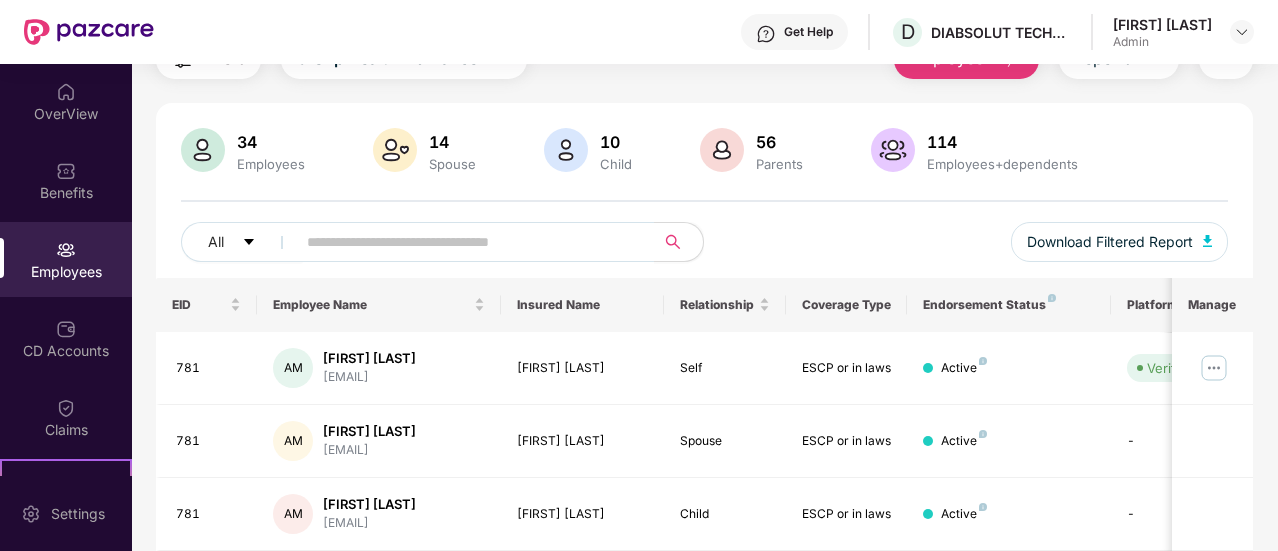 scroll, scrollTop: 0, scrollLeft: 0, axis: both 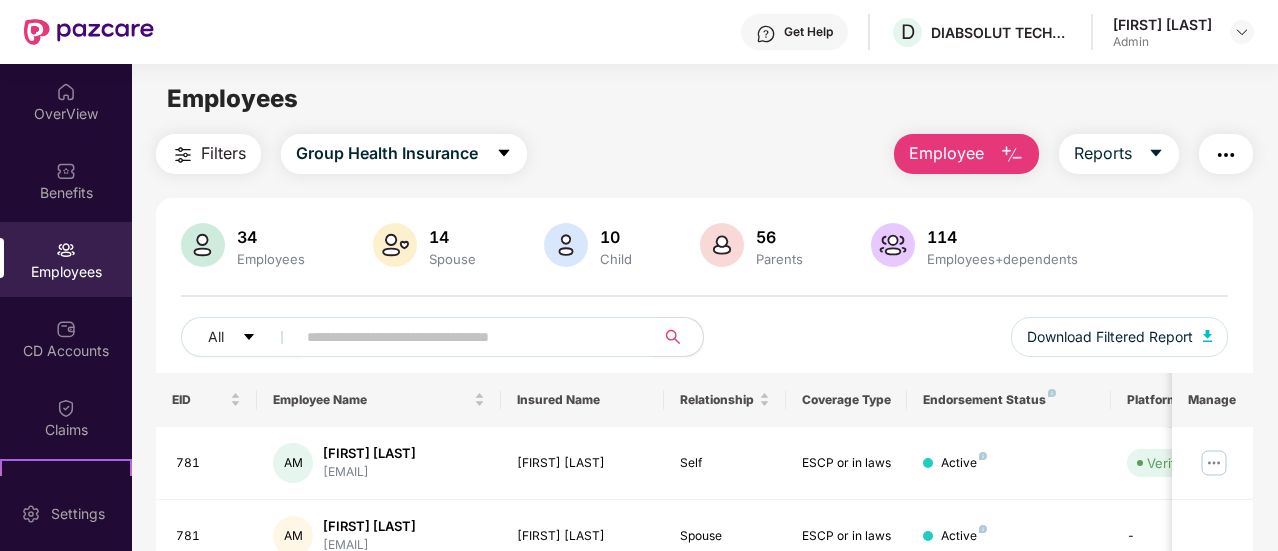 click on "Employee" at bounding box center [946, 153] 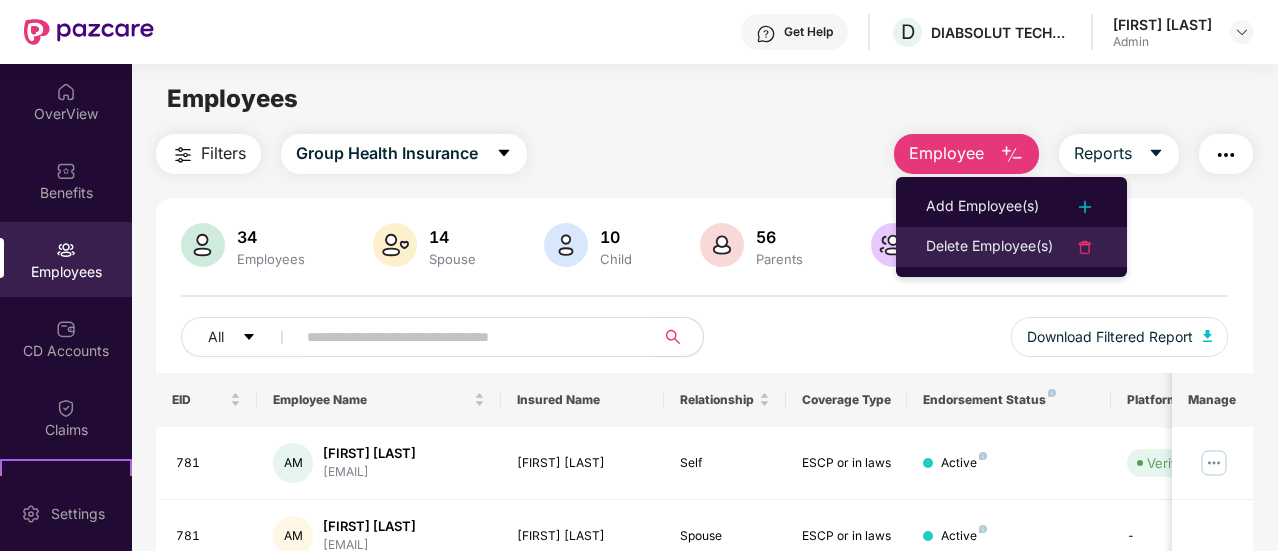 click on "Delete Employee(s)" at bounding box center (989, 247) 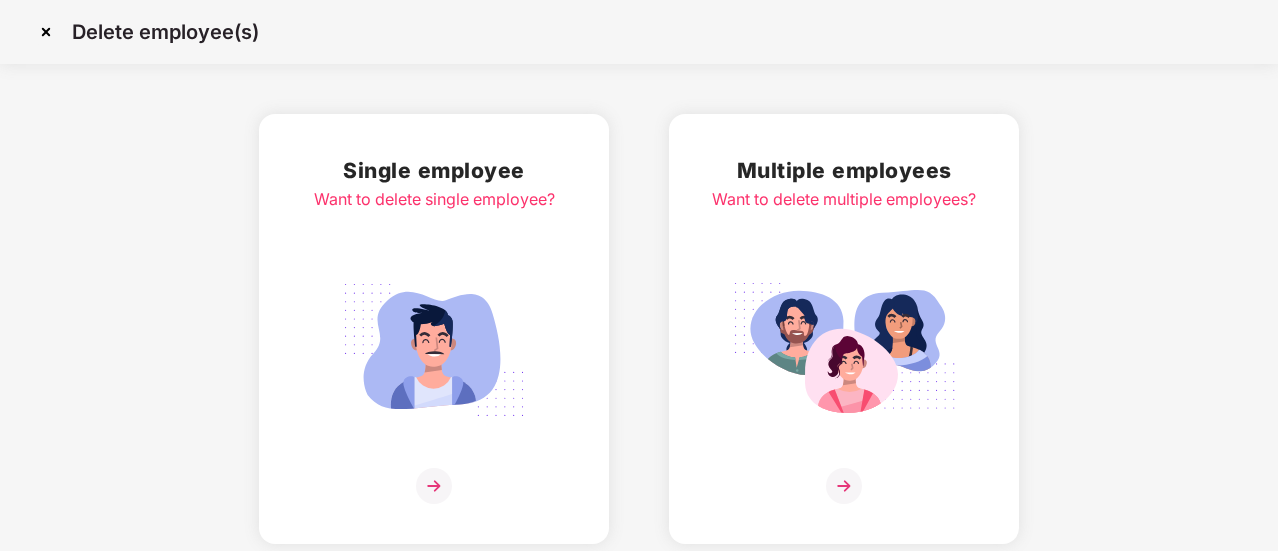 click at bounding box center (434, 486) 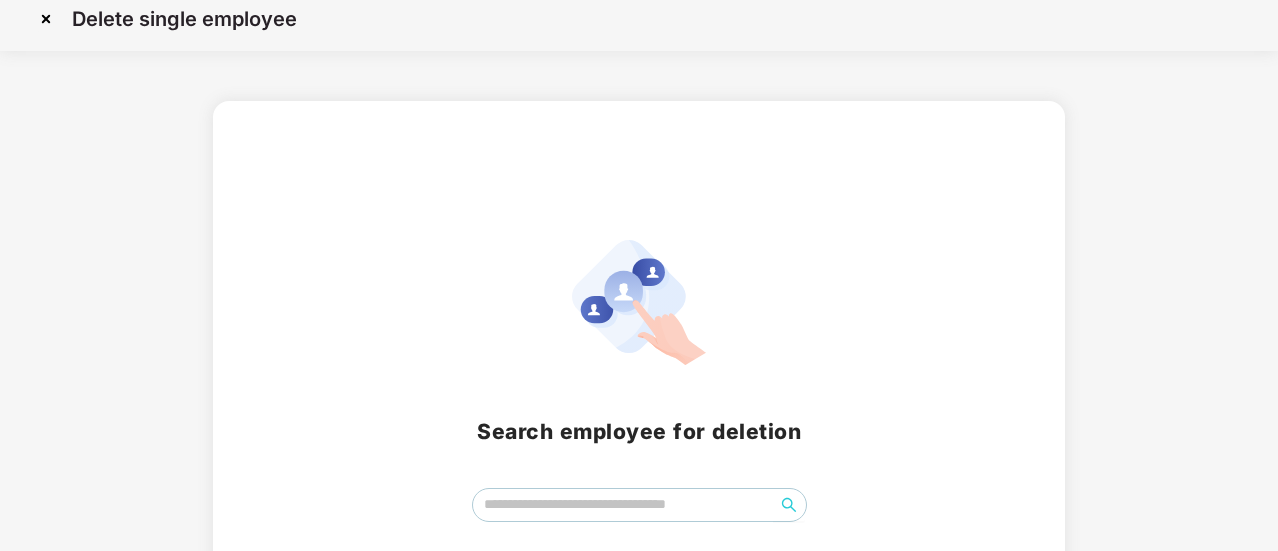 scroll, scrollTop: 122, scrollLeft: 0, axis: vertical 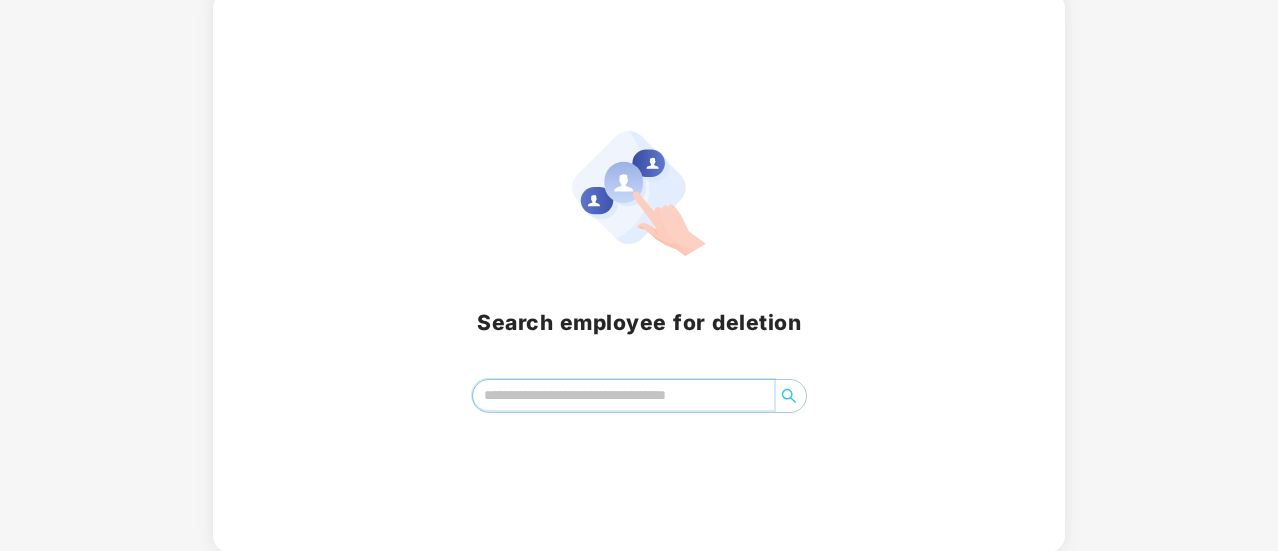 click at bounding box center (623, 395) 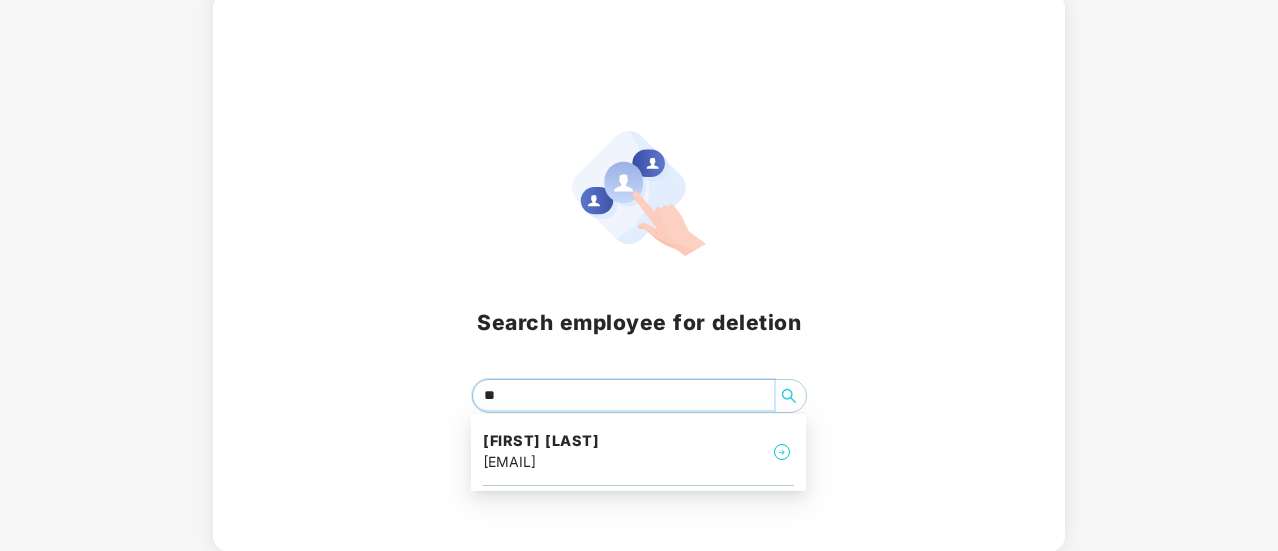 type on "*" 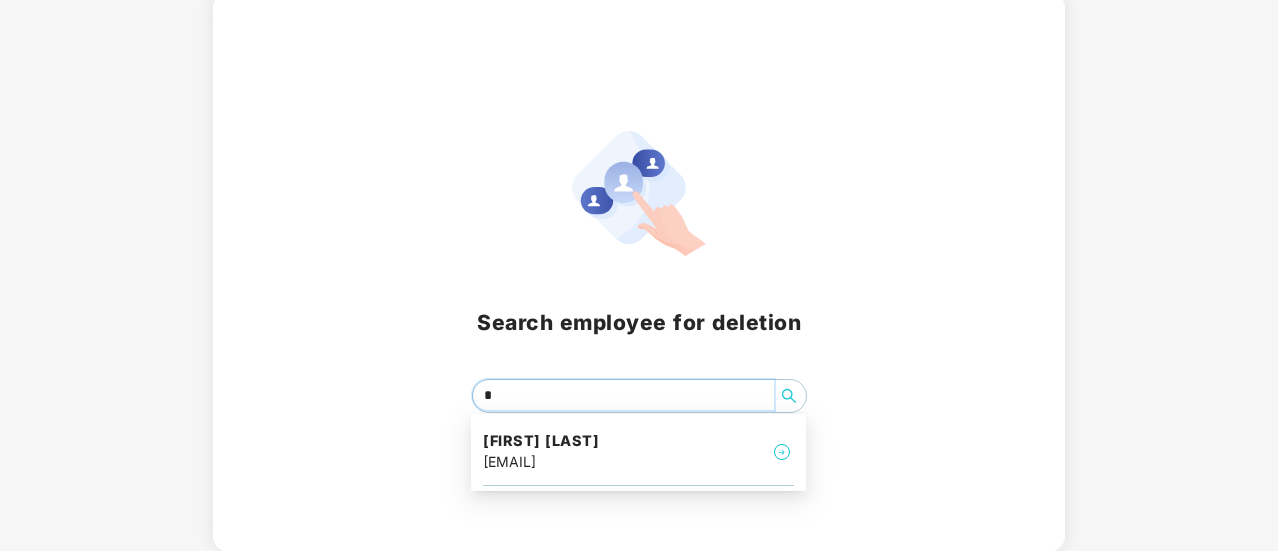 type 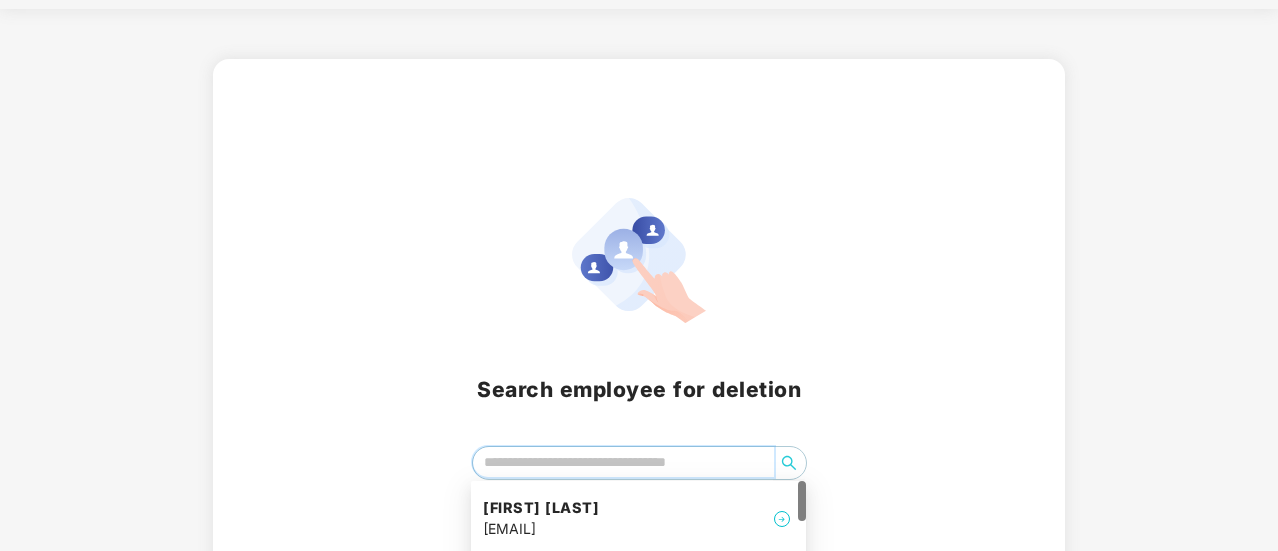 scroll, scrollTop: 0, scrollLeft: 0, axis: both 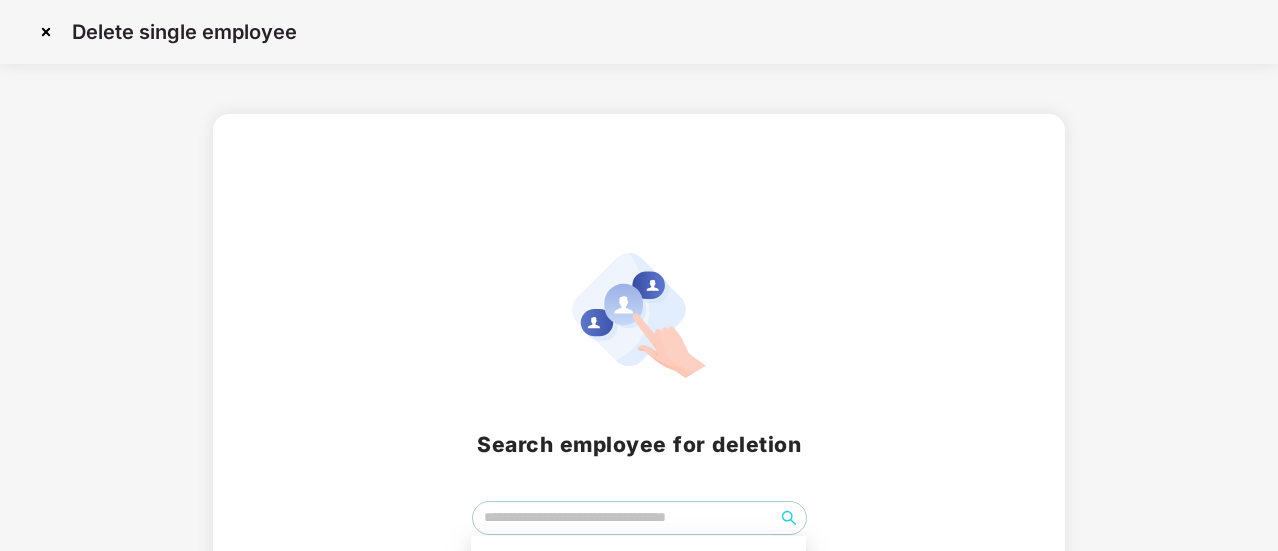 click at bounding box center [46, 32] 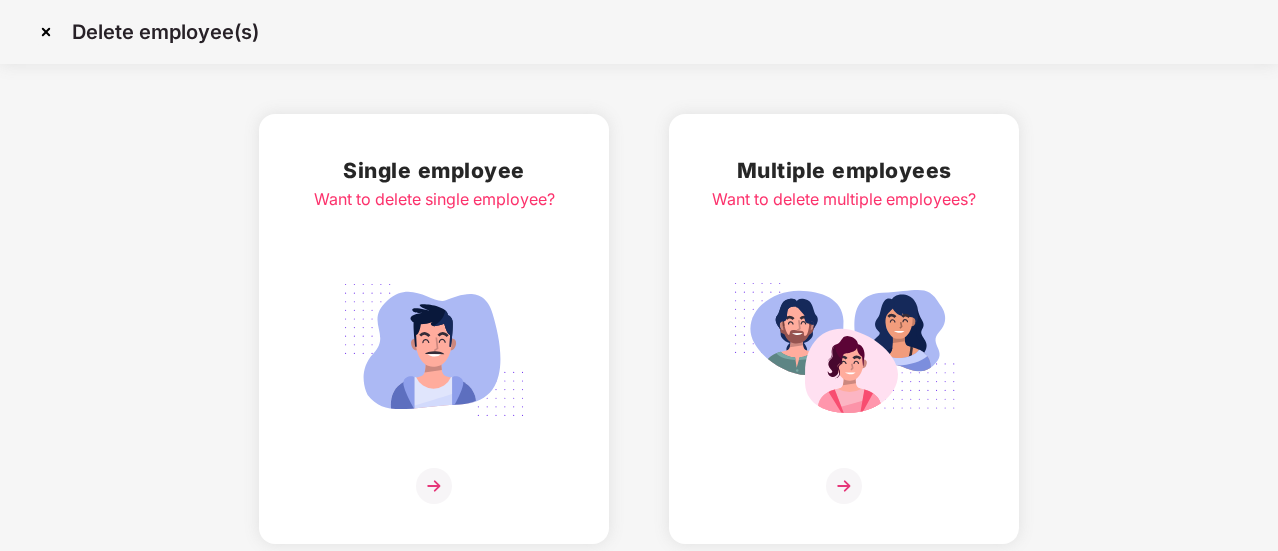 scroll, scrollTop: 0, scrollLeft: 0, axis: both 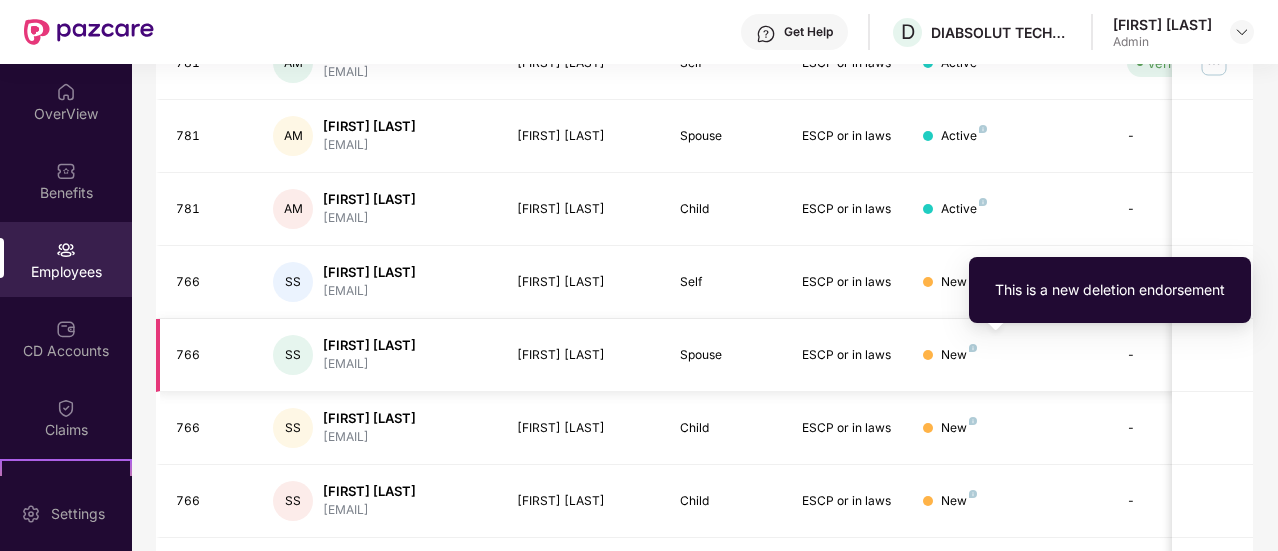 click at bounding box center (973, 348) 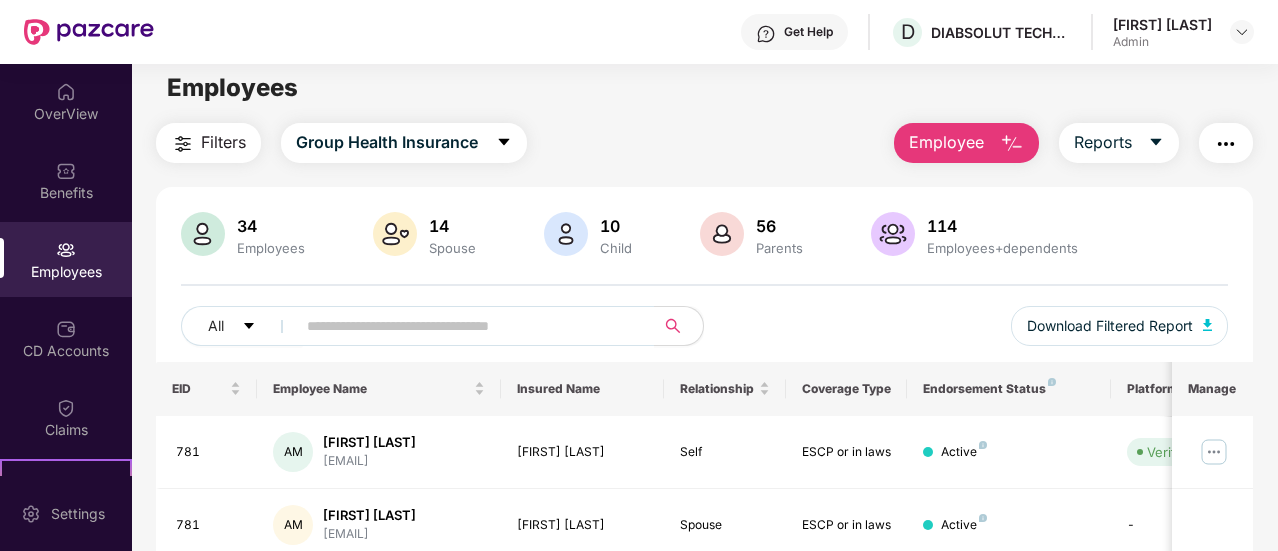 scroll, scrollTop: 0, scrollLeft: 0, axis: both 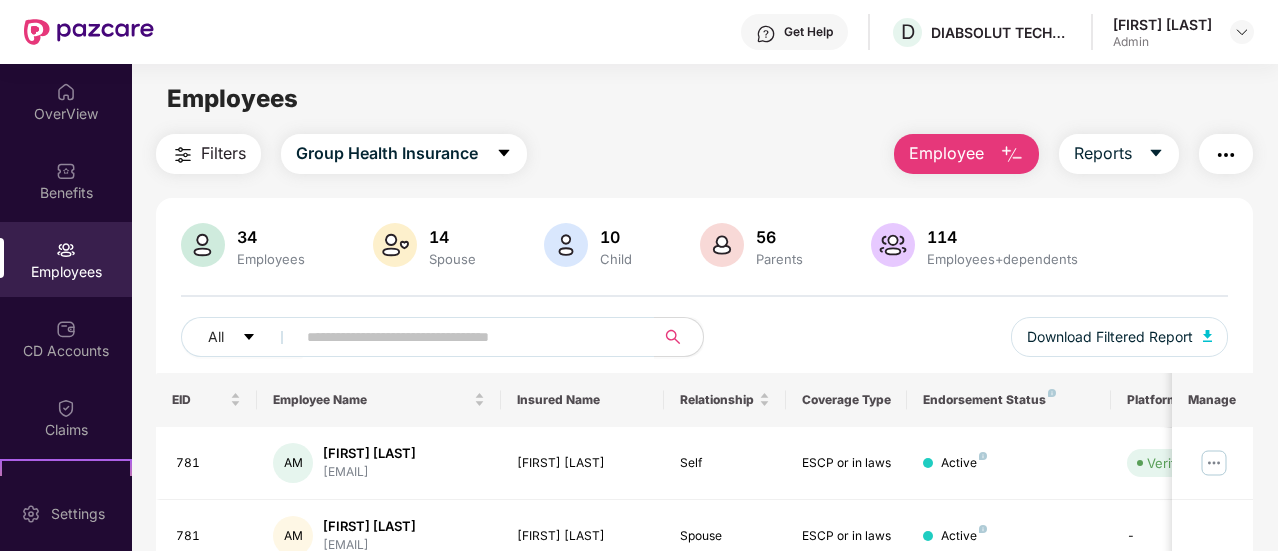 click on "Filters Group Health Insurance Employee  Reports" at bounding box center [704, 154] 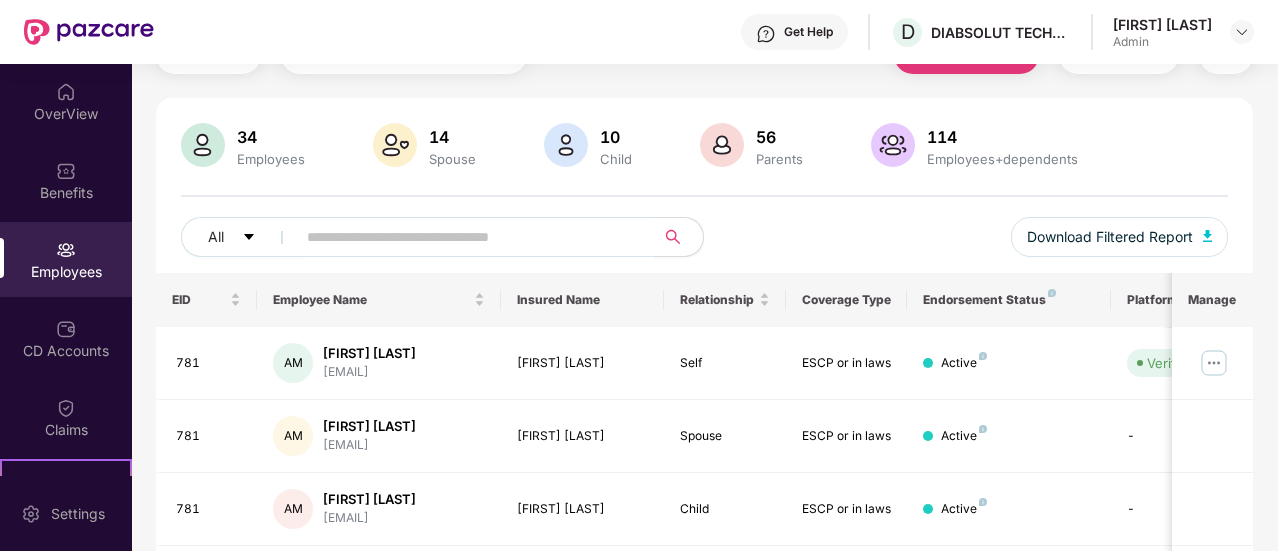scroll, scrollTop: 0, scrollLeft: 0, axis: both 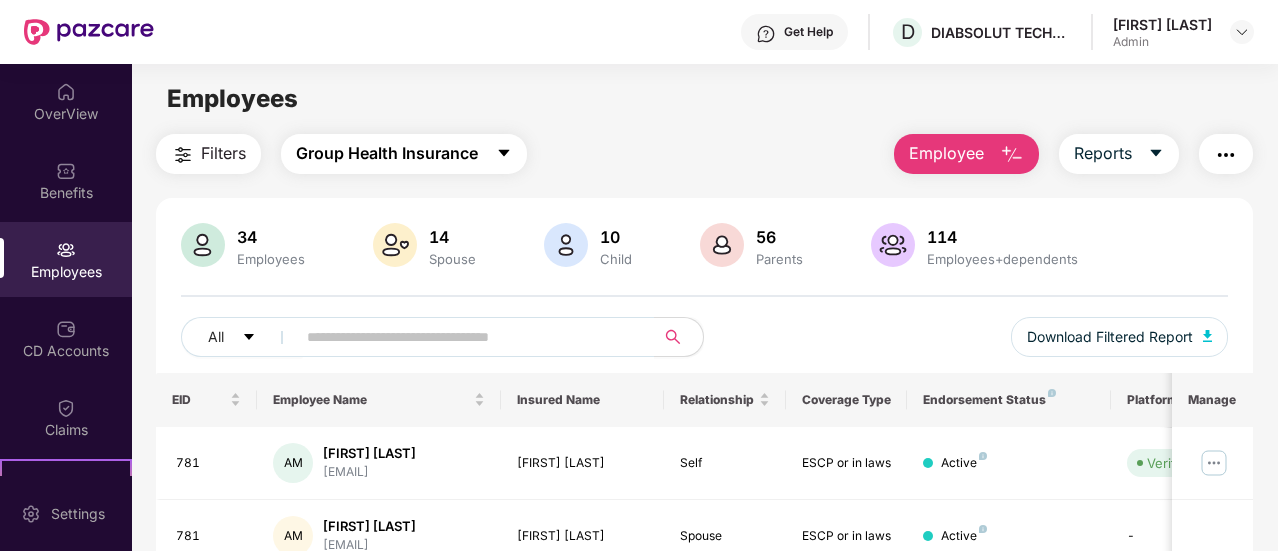 click on "Group Health Insurance" at bounding box center (404, 154) 